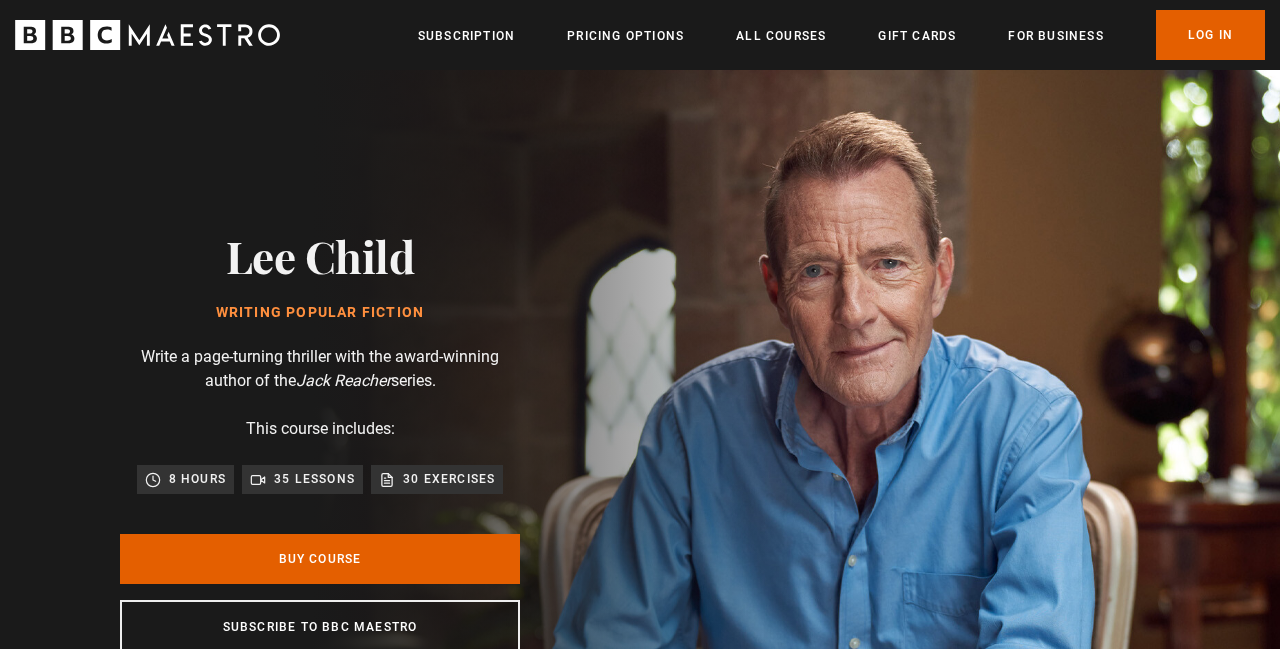 scroll, scrollTop: 0, scrollLeft: 0, axis: both 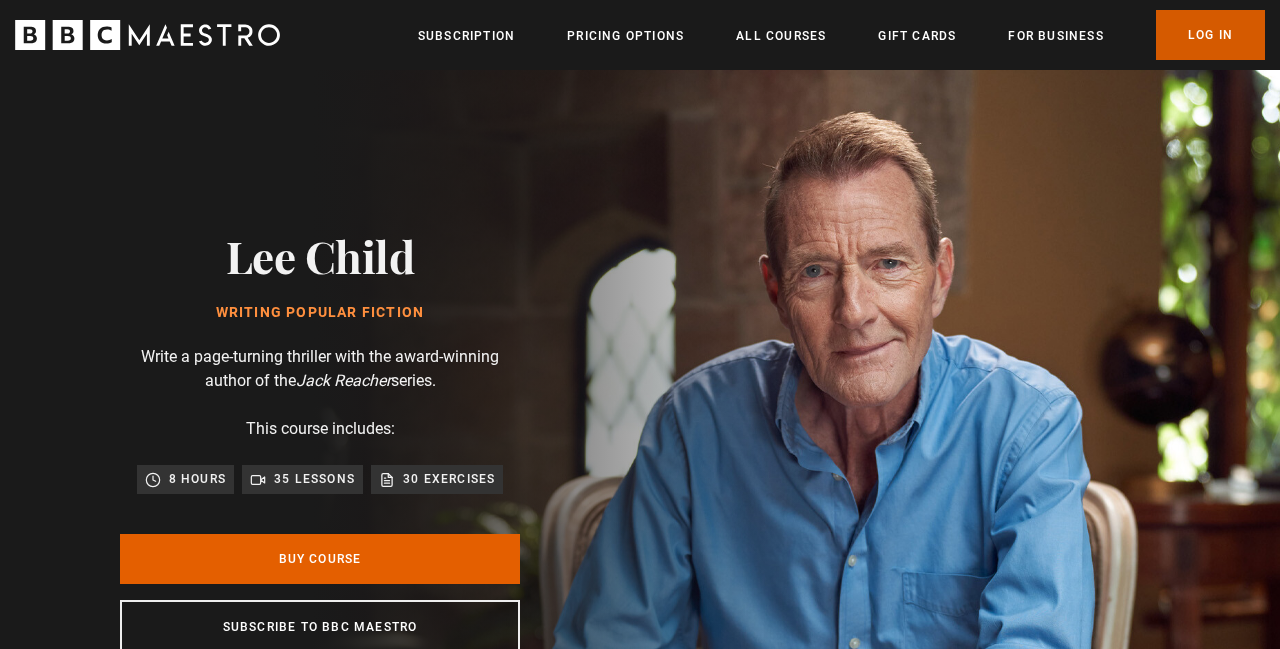 click on "Log In" at bounding box center (1210, 35) 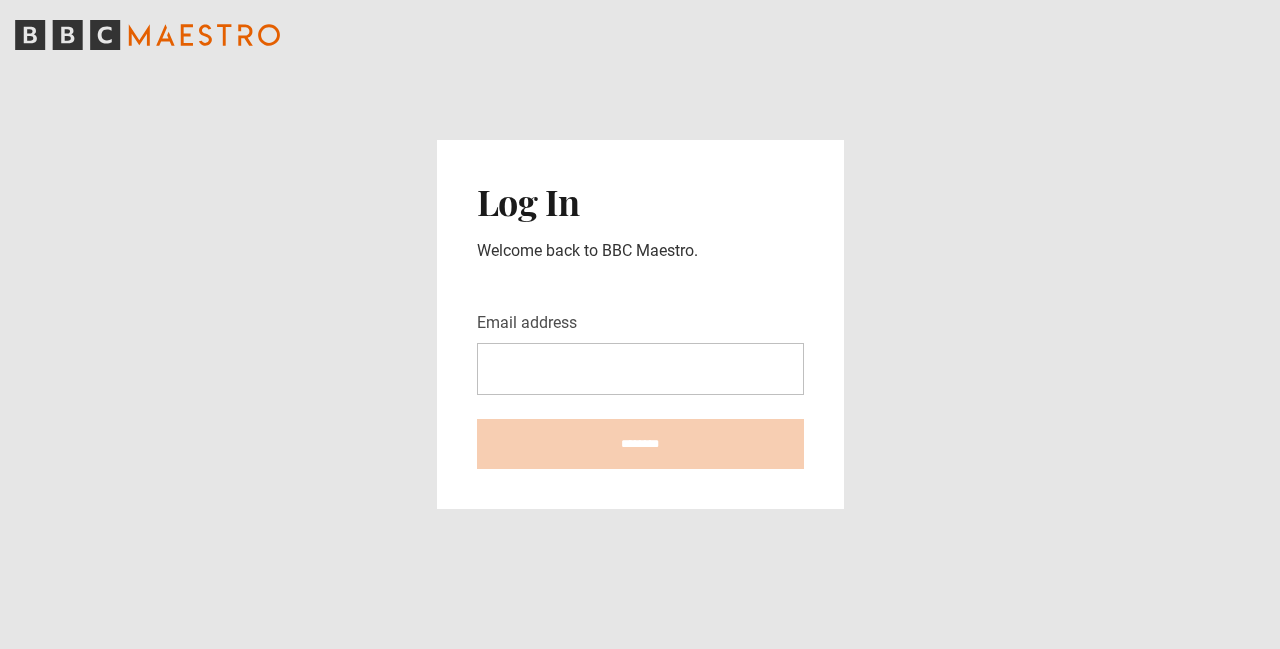 scroll, scrollTop: 0, scrollLeft: 0, axis: both 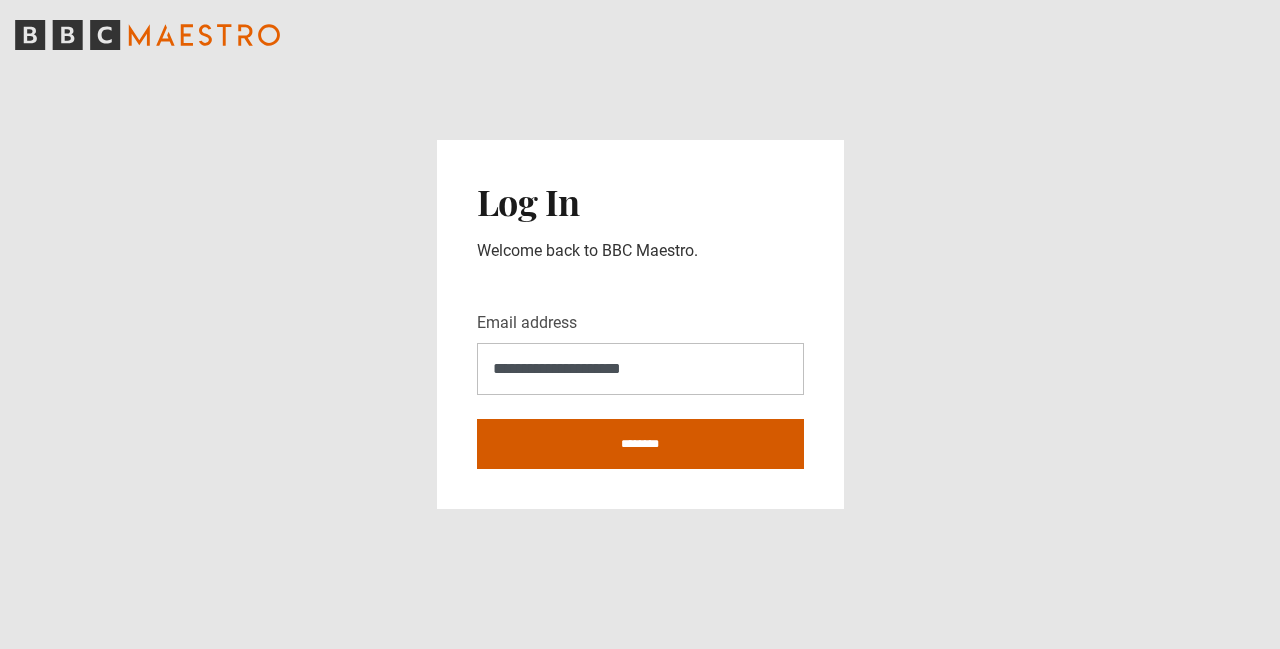 type on "**********" 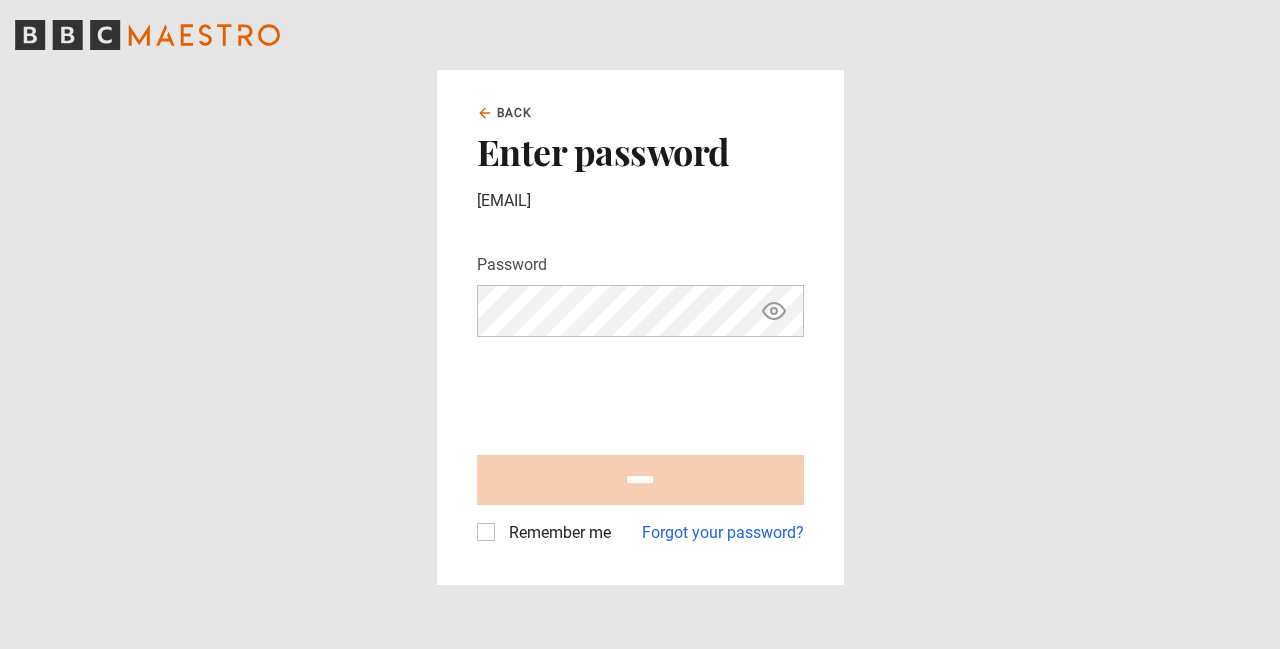 scroll, scrollTop: 0, scrollLeft: 0, axis: both 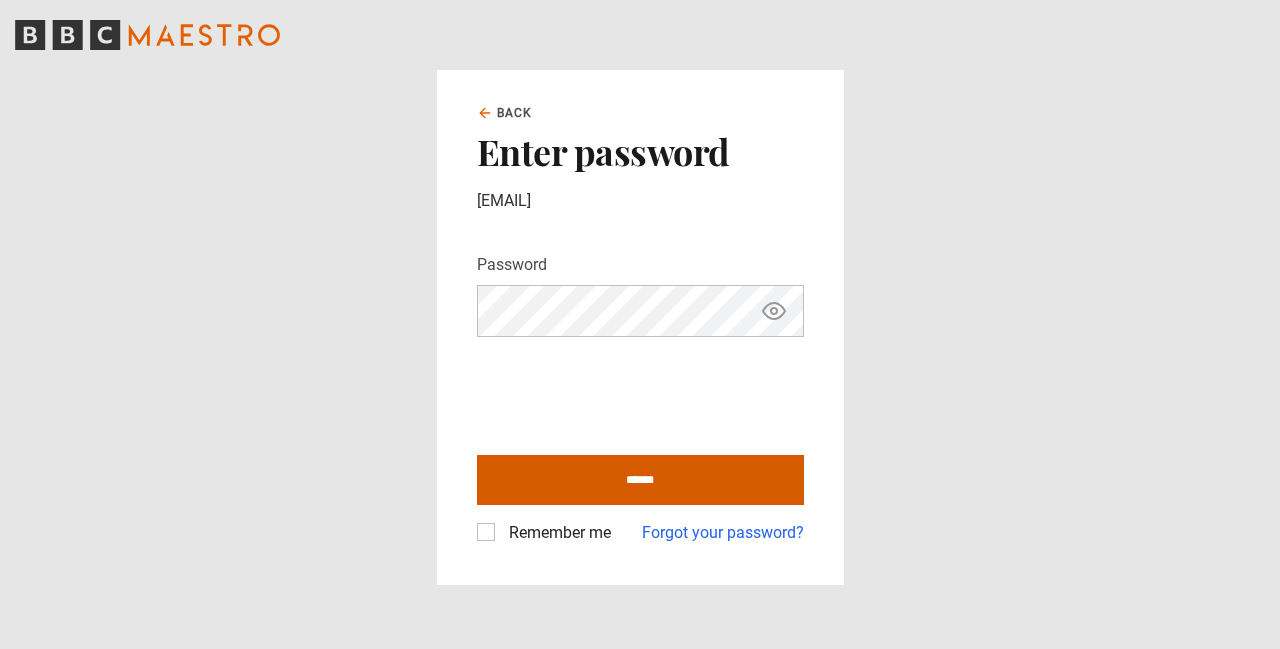 click on "******" at bounding box center [640, 480] 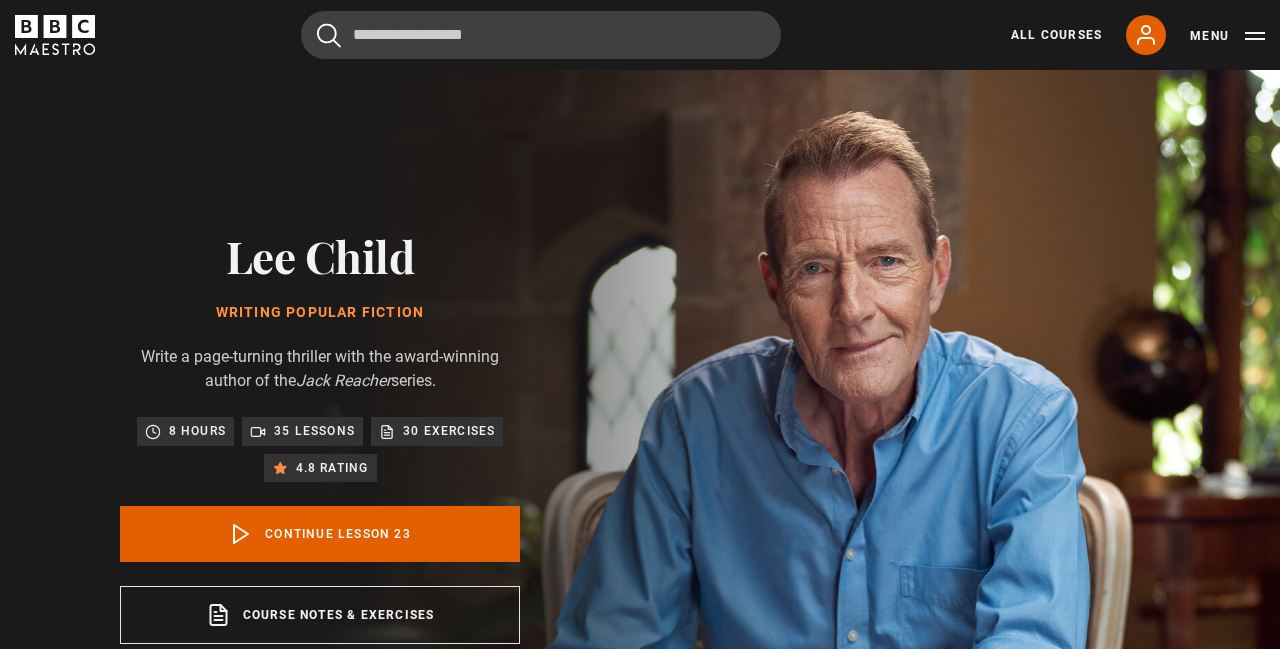 click on "The Killing Floor edit" at bounding box center [1016, 3167] 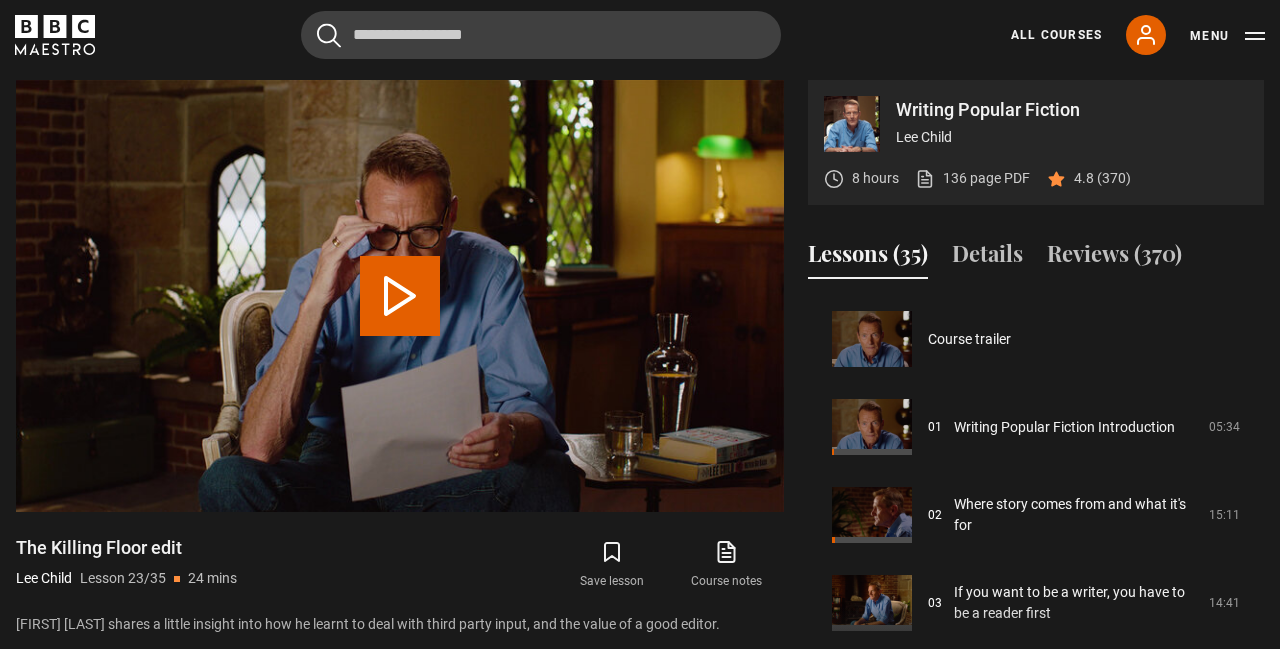 scroll, scrollTop: 804, scrollLeft: 0, axis: vertical 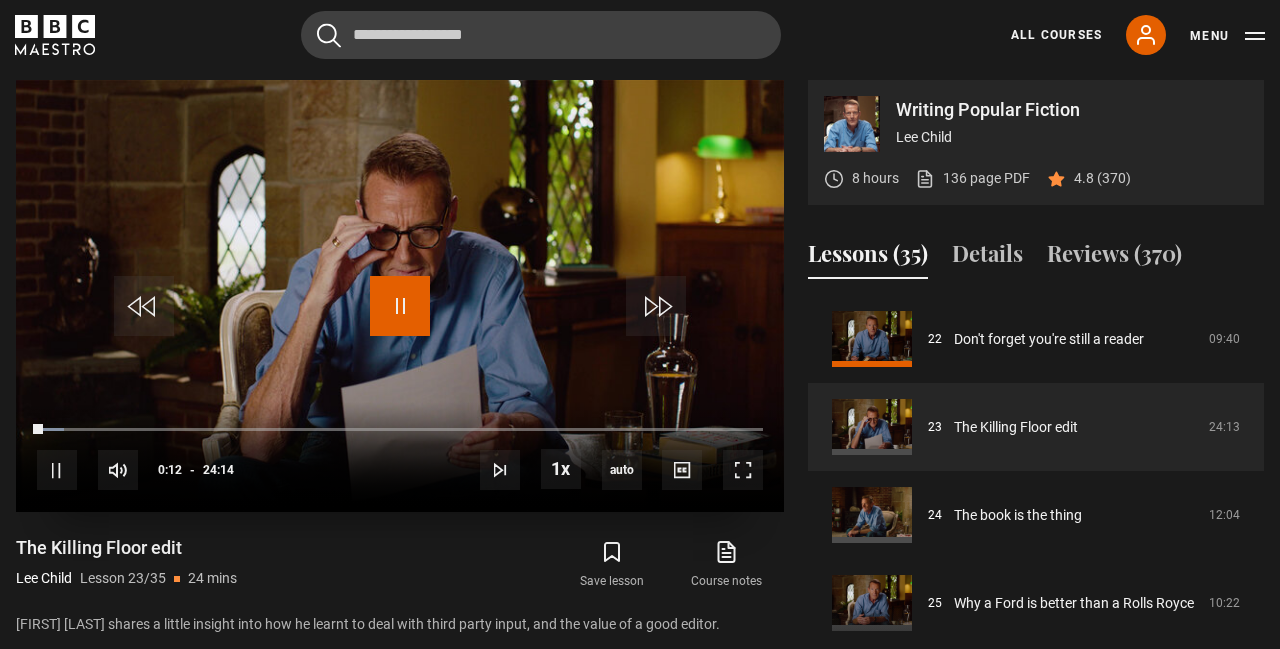 click at bounding box center (400, 306) 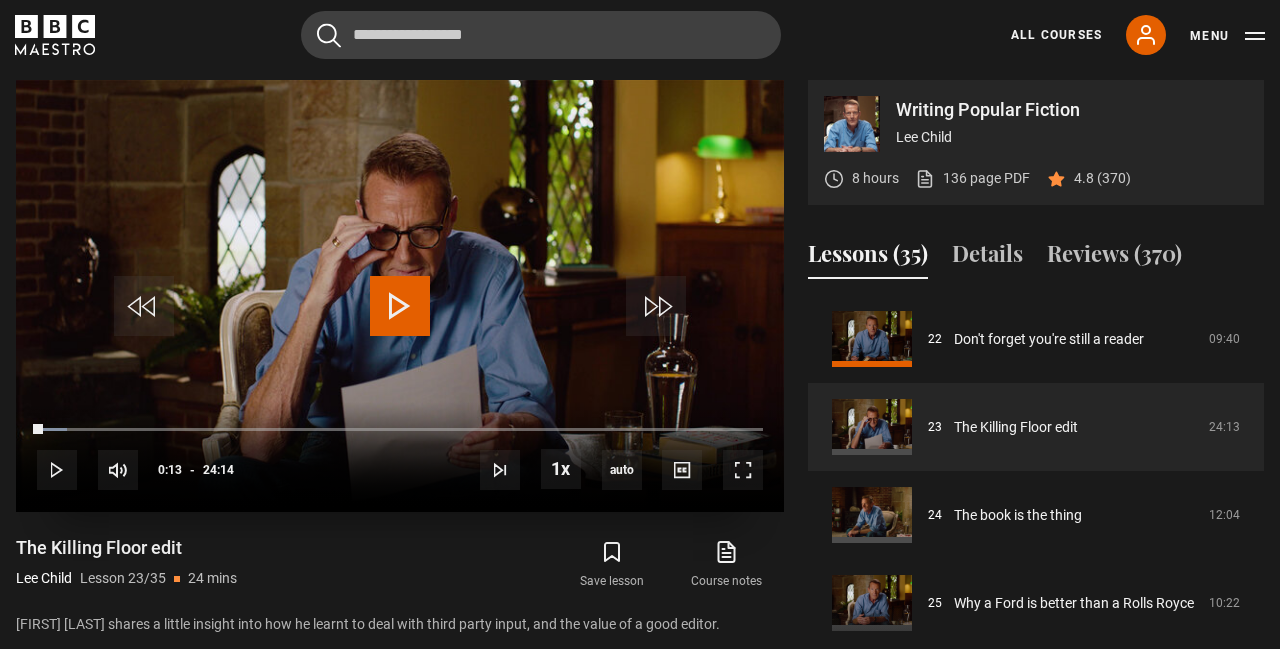 click at bounding box center [400, 306] 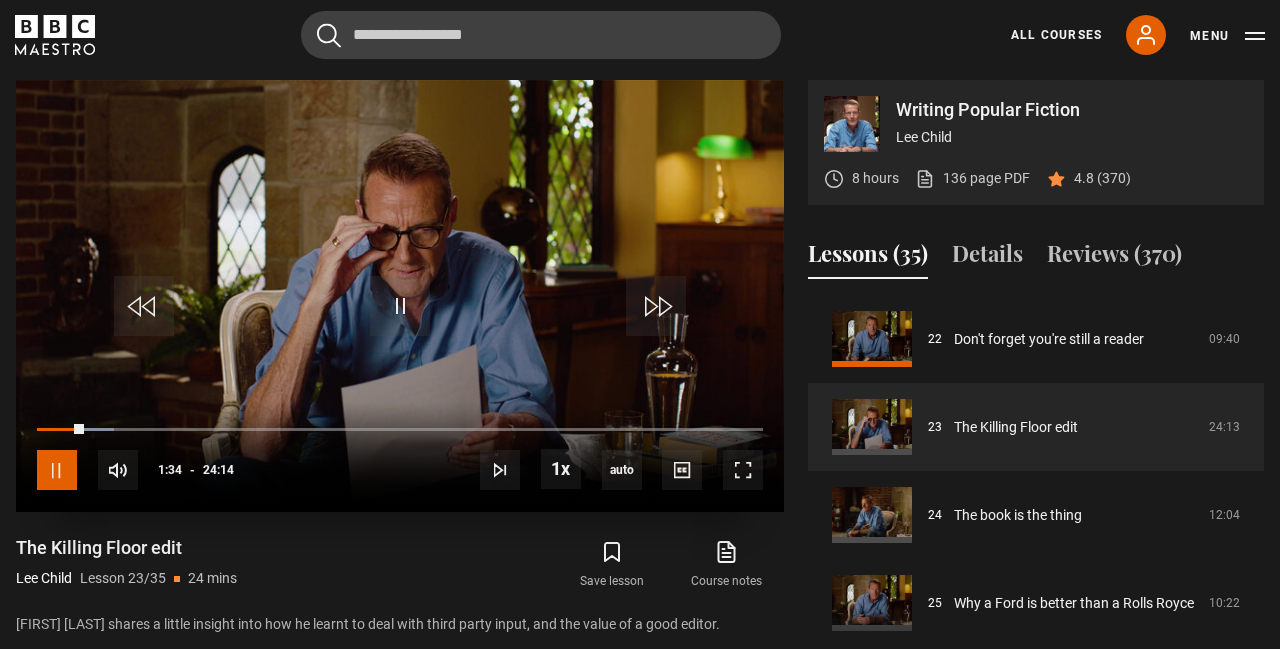 click at bounding box center (57, 470) 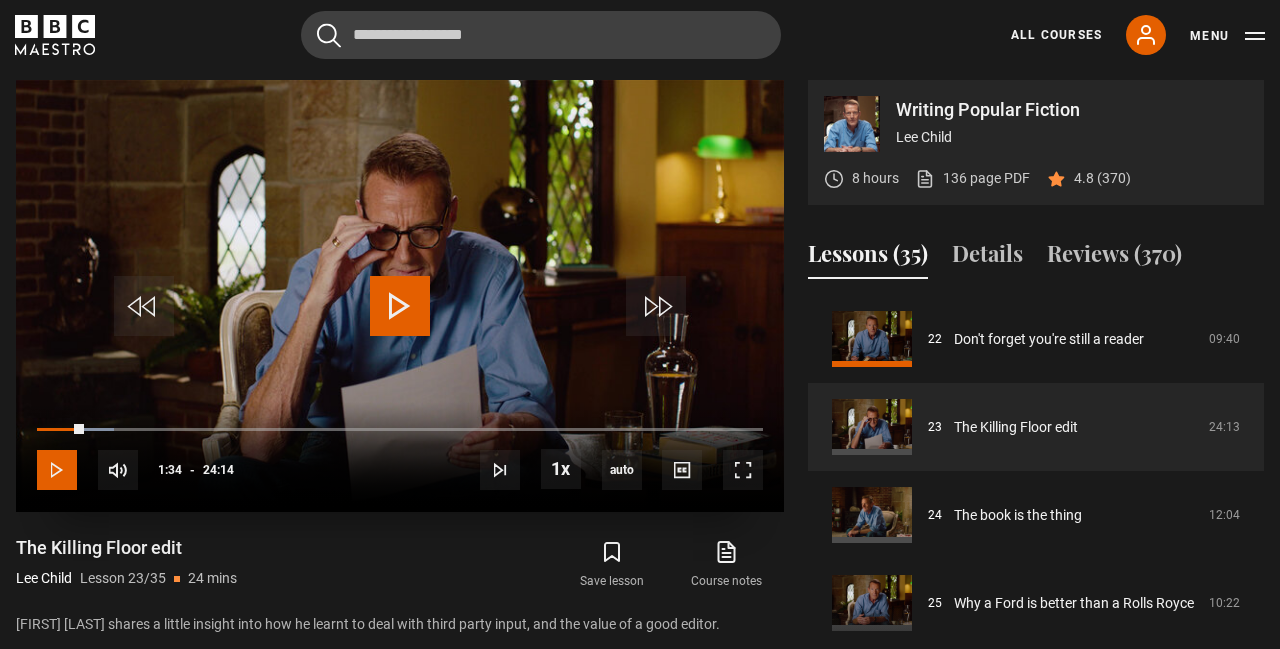 click at bounding box center (57, 470) 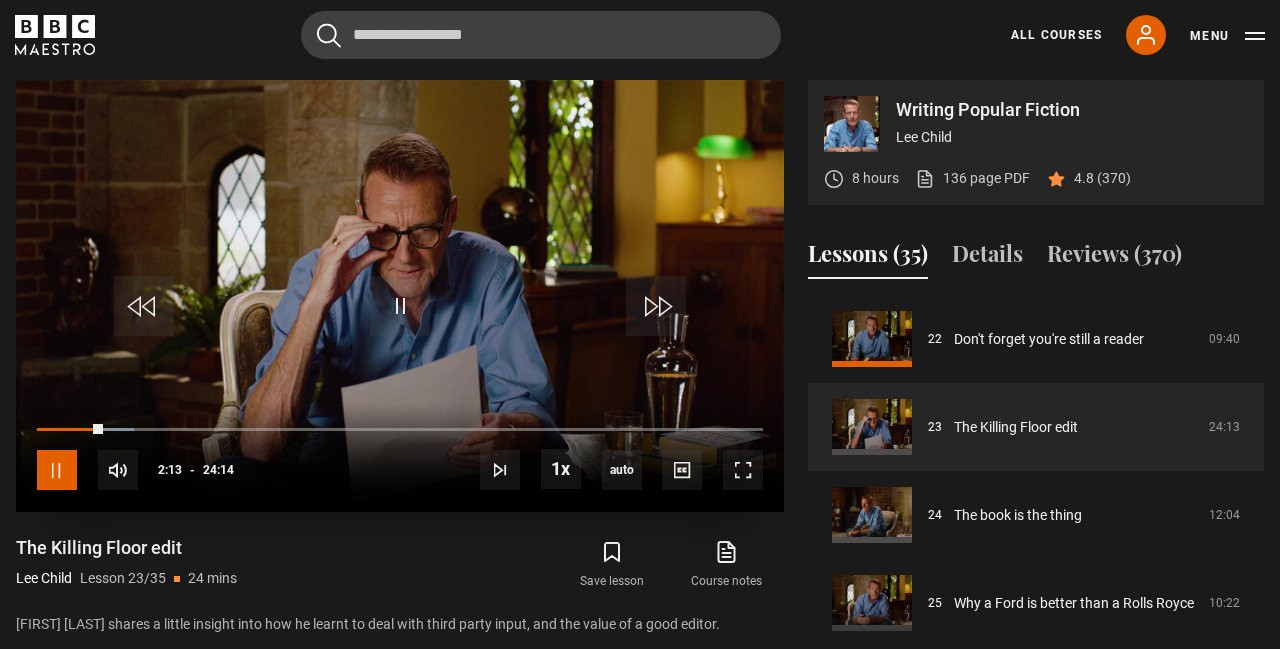 click at bounding box center [57, 470] 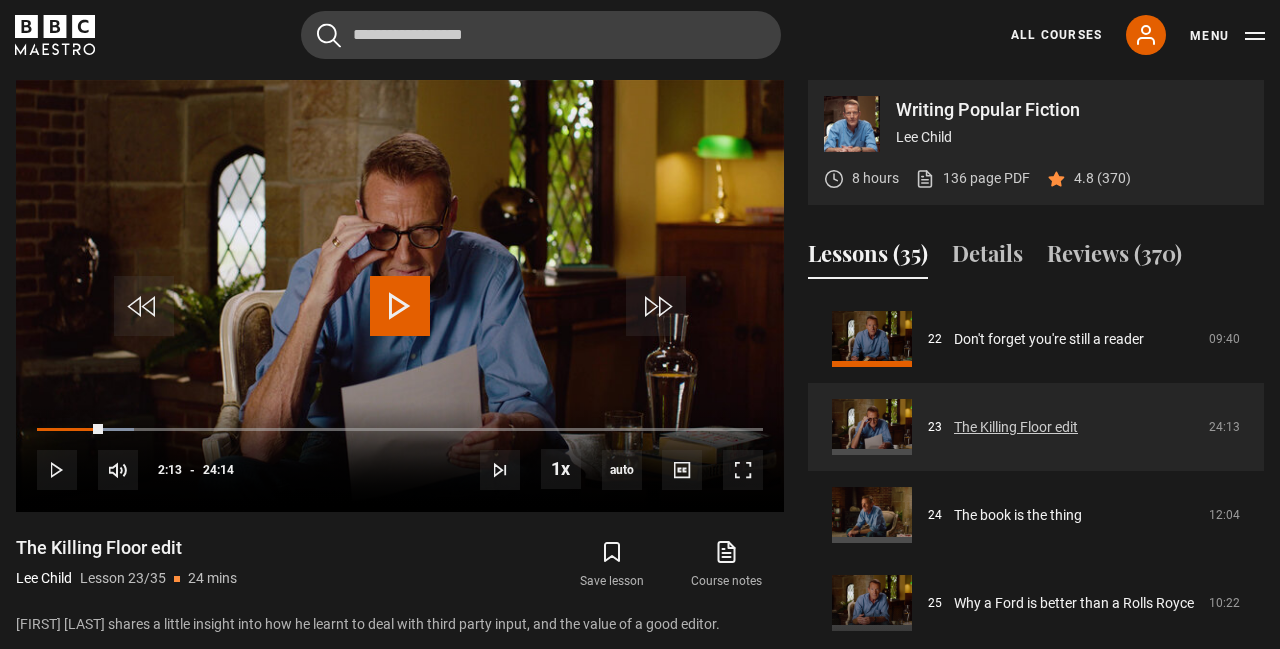 click on "The Killing Floor edit" at bounding box center (1016, 427) 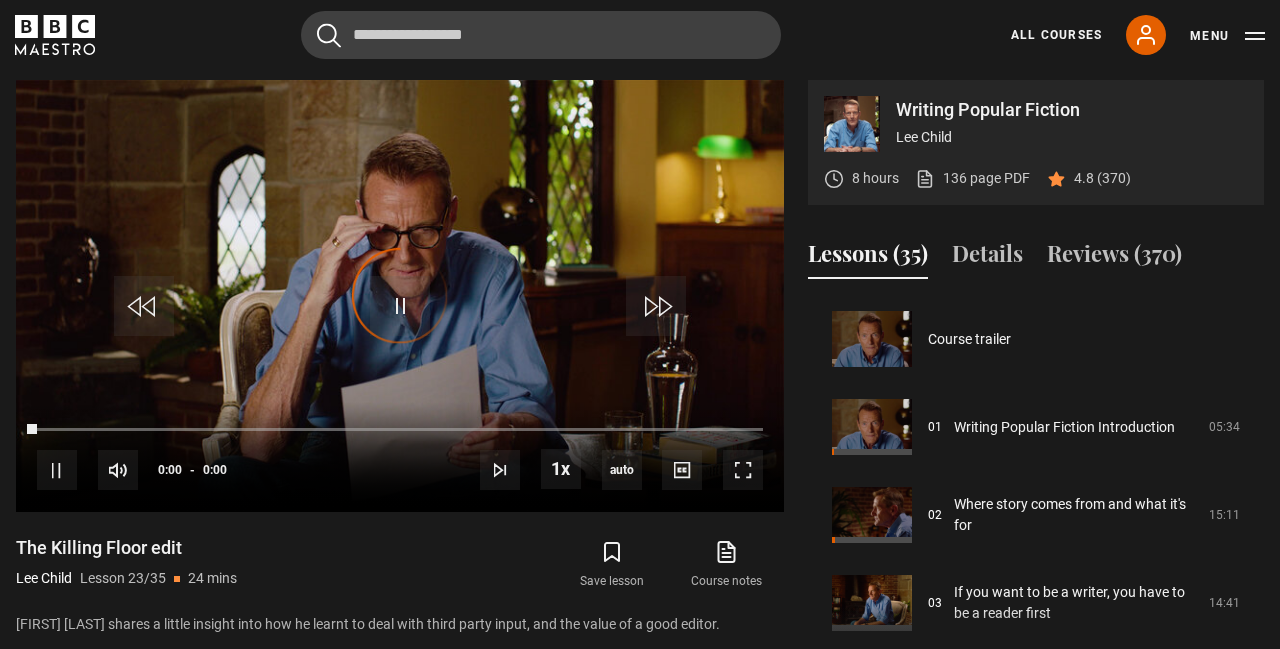 scroll, scrollTop: 1936, scrollLeft: 0, axis: vertical 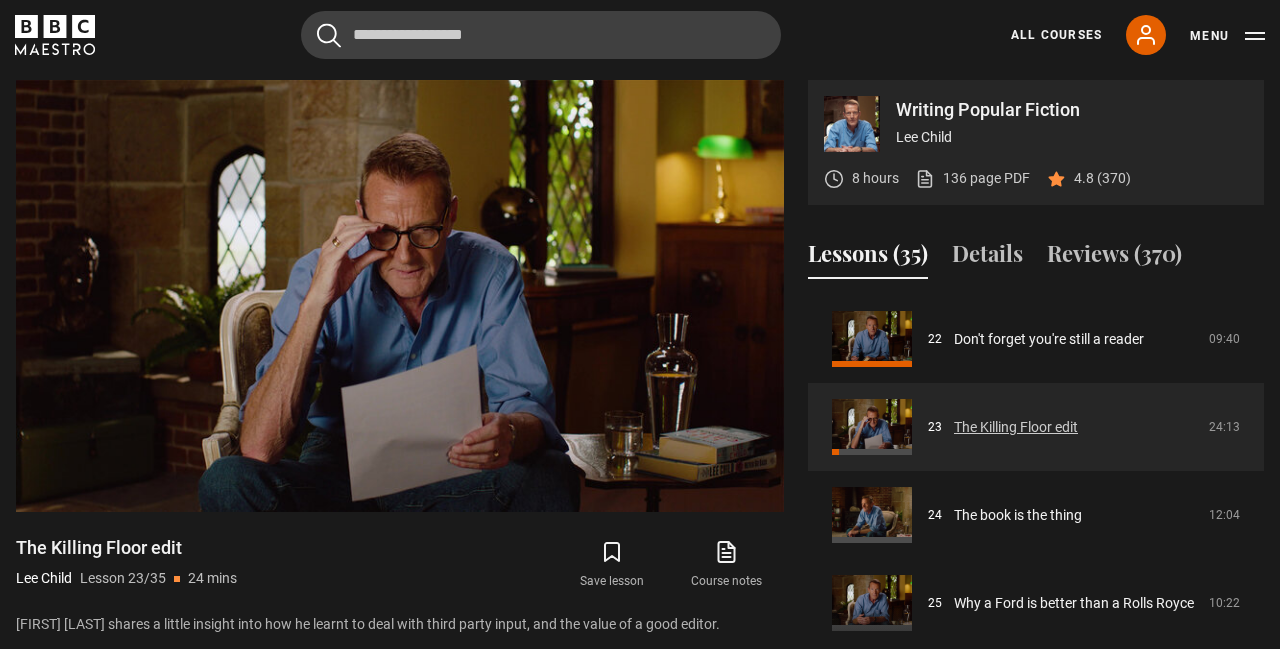 click on "The Killing Floor edit" at bounding box center (1016, 427) 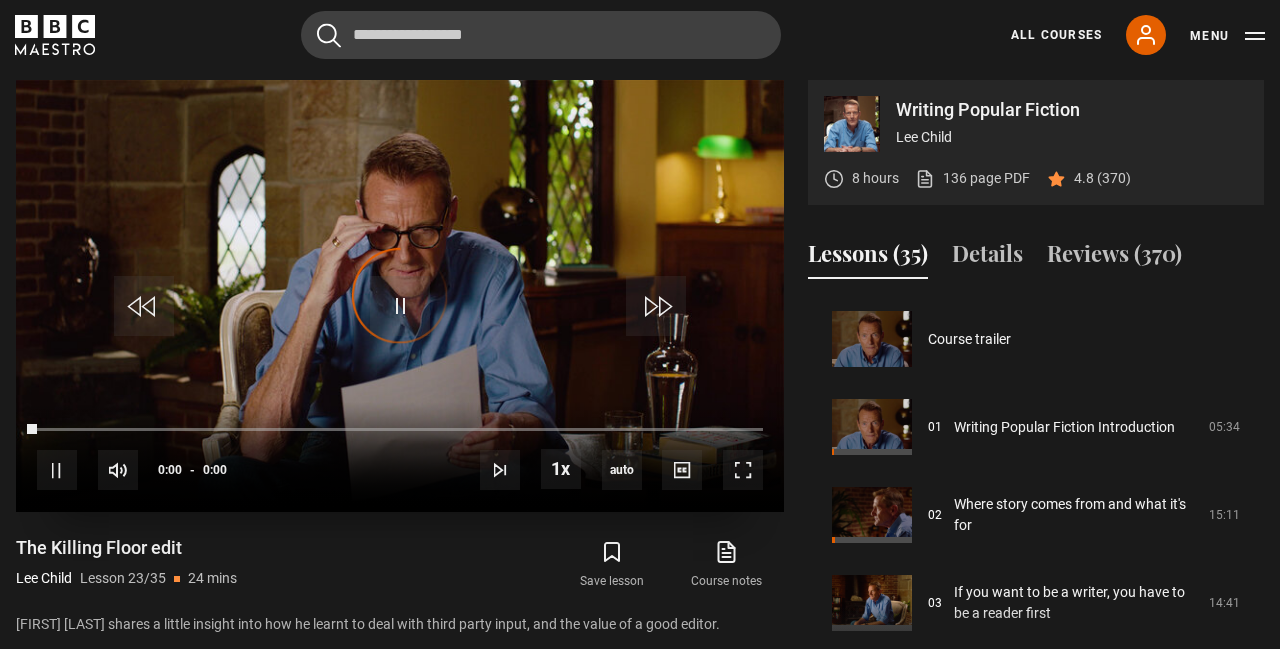 scroll, scrollTop: 1936, scrollLeft: 0, axis: vertical 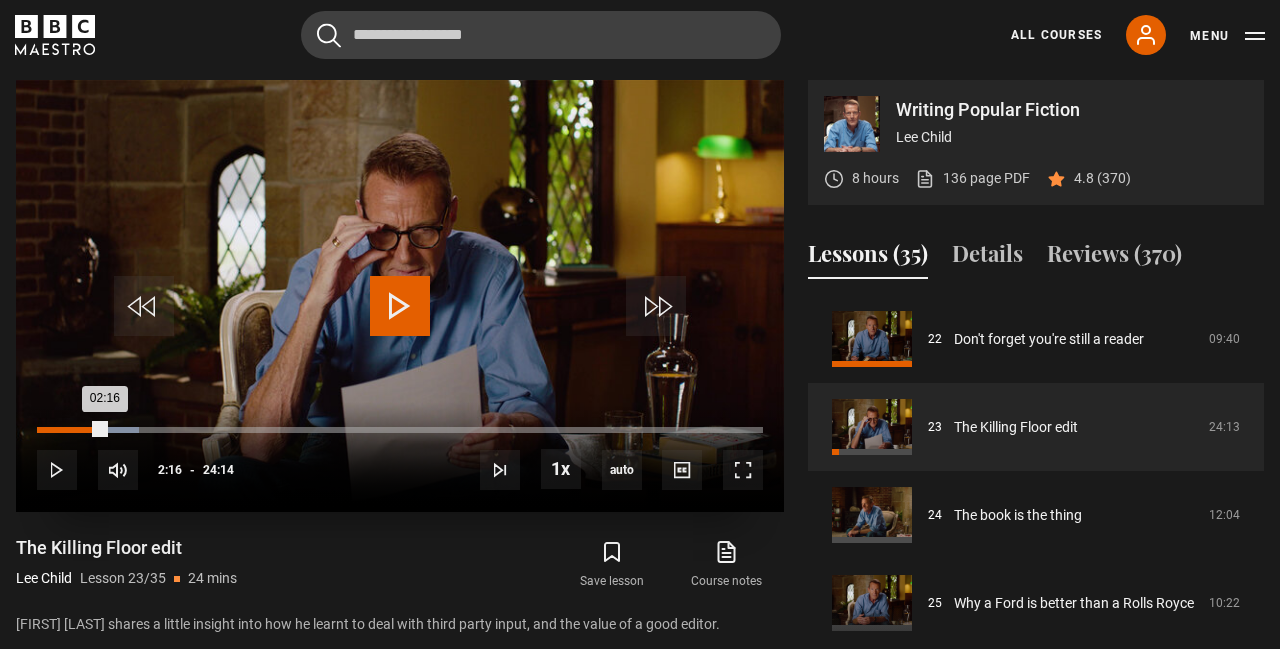 click on "02:16" at bounding box center [71, 430] 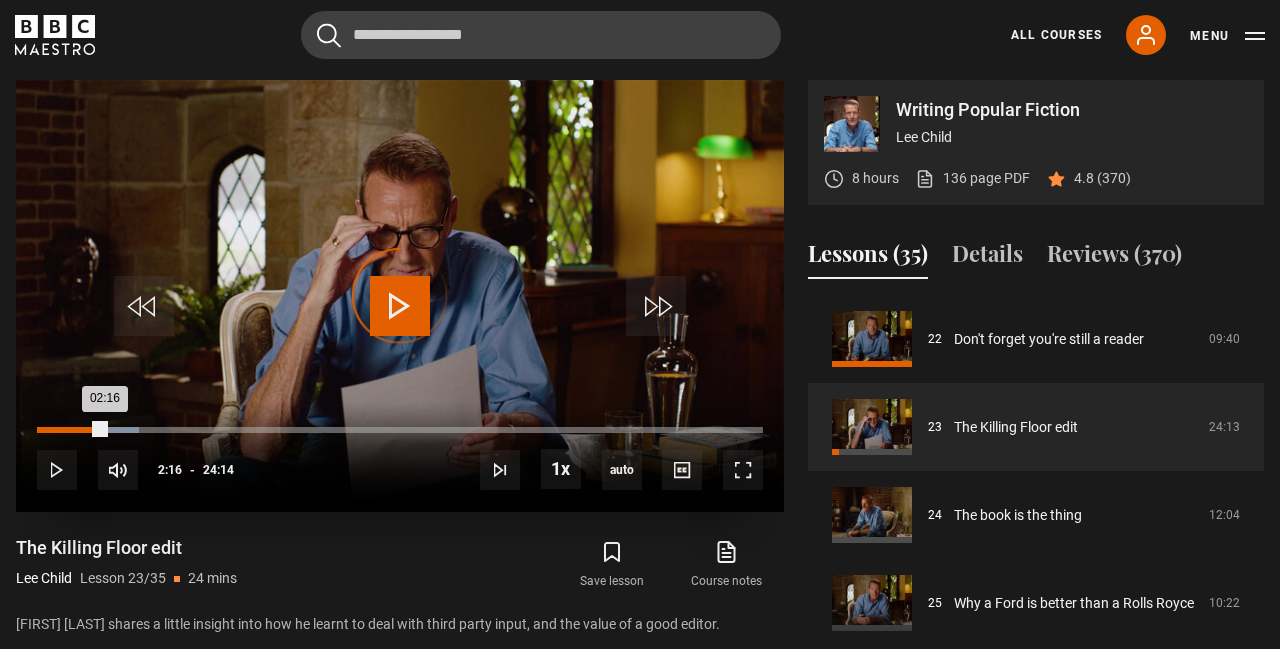 click on "02:16" at bounding box center (71, 430) 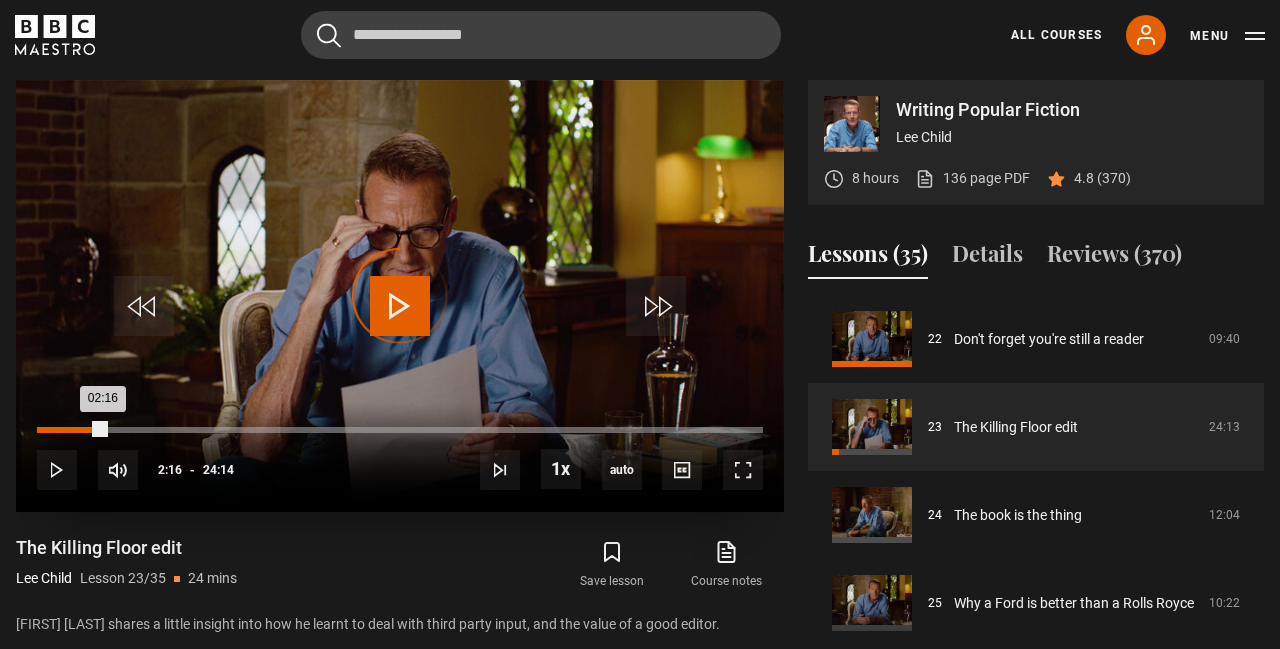 drag, startPoint x: 105, startPoint y: 428, endPoint x: 90, endPoint y: 428, distance: 15 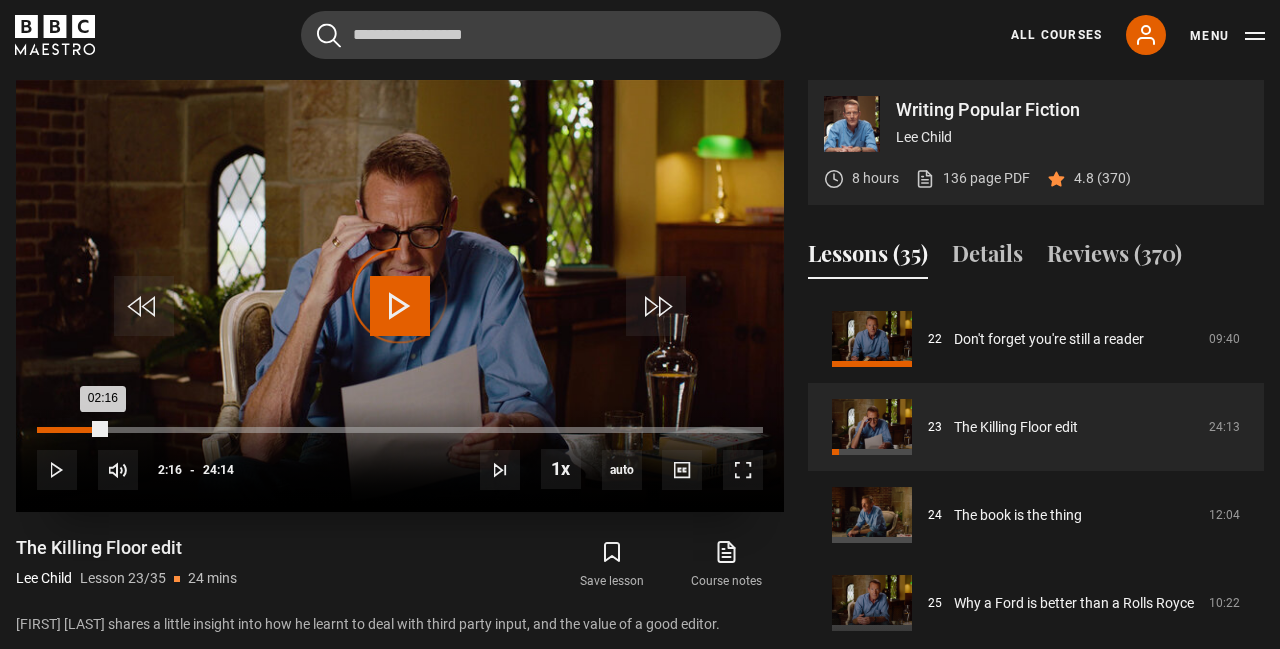 click on "02:16" at bounding box center [71, 430] 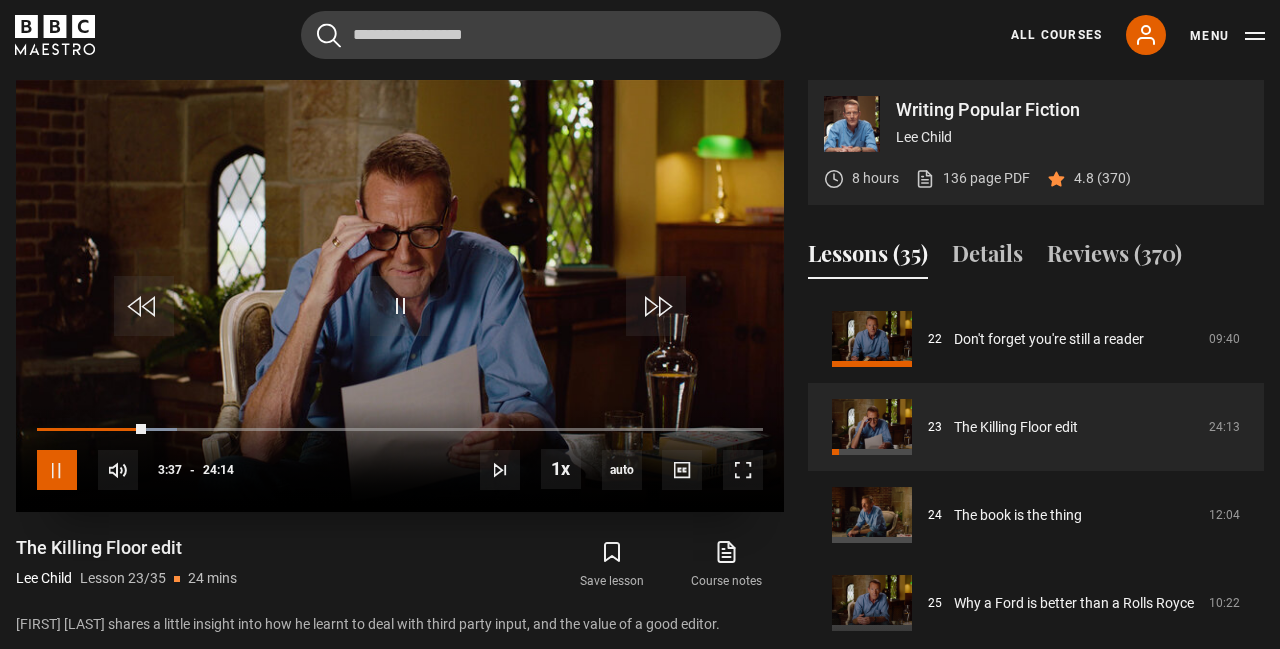 click at bounding box center [57, 470] 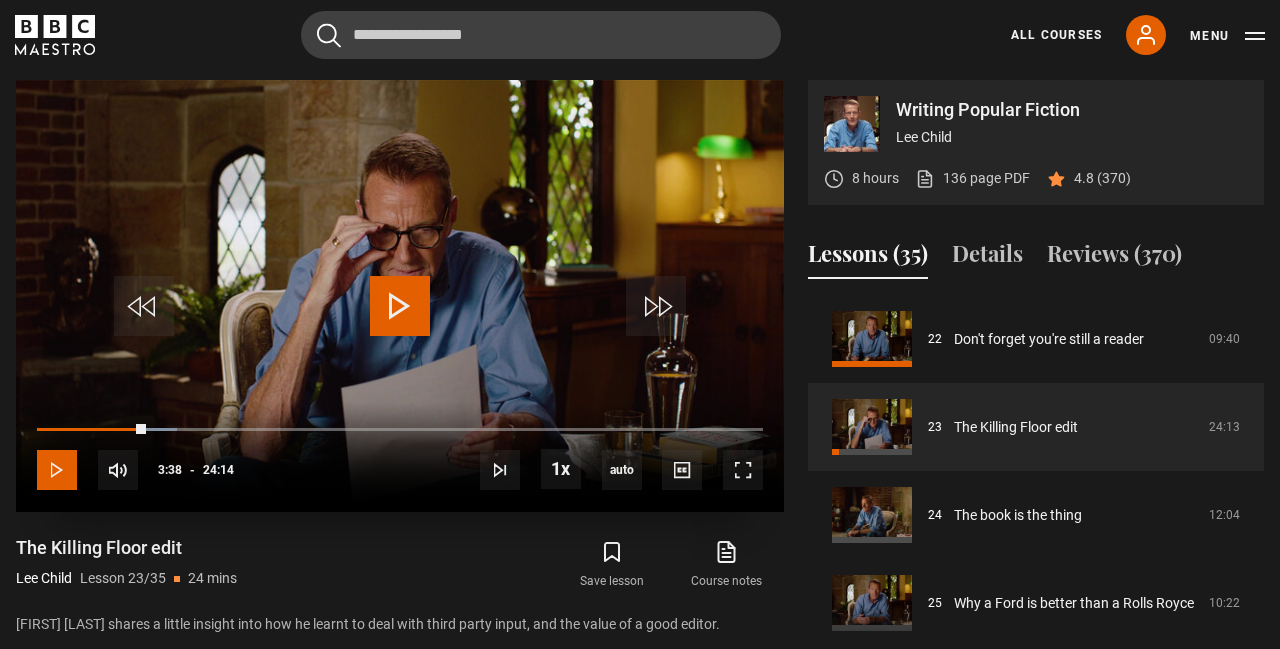 click at bounding box center [57, 470] 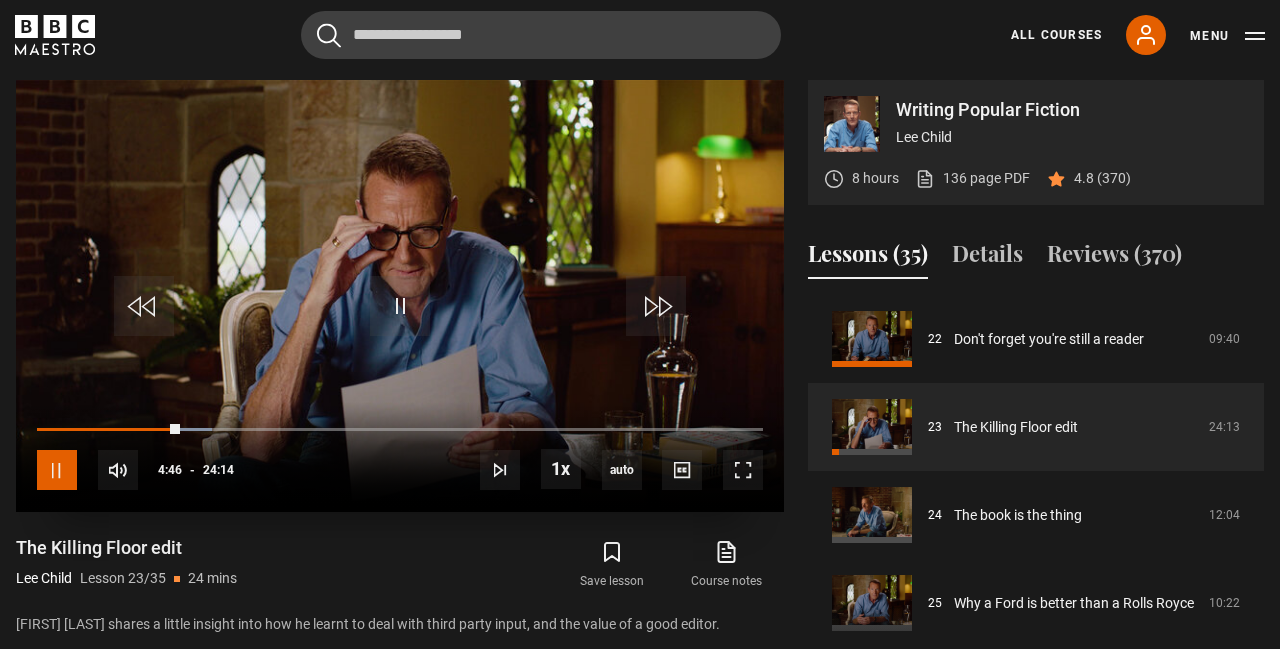 click at bounding box center (57, 470) 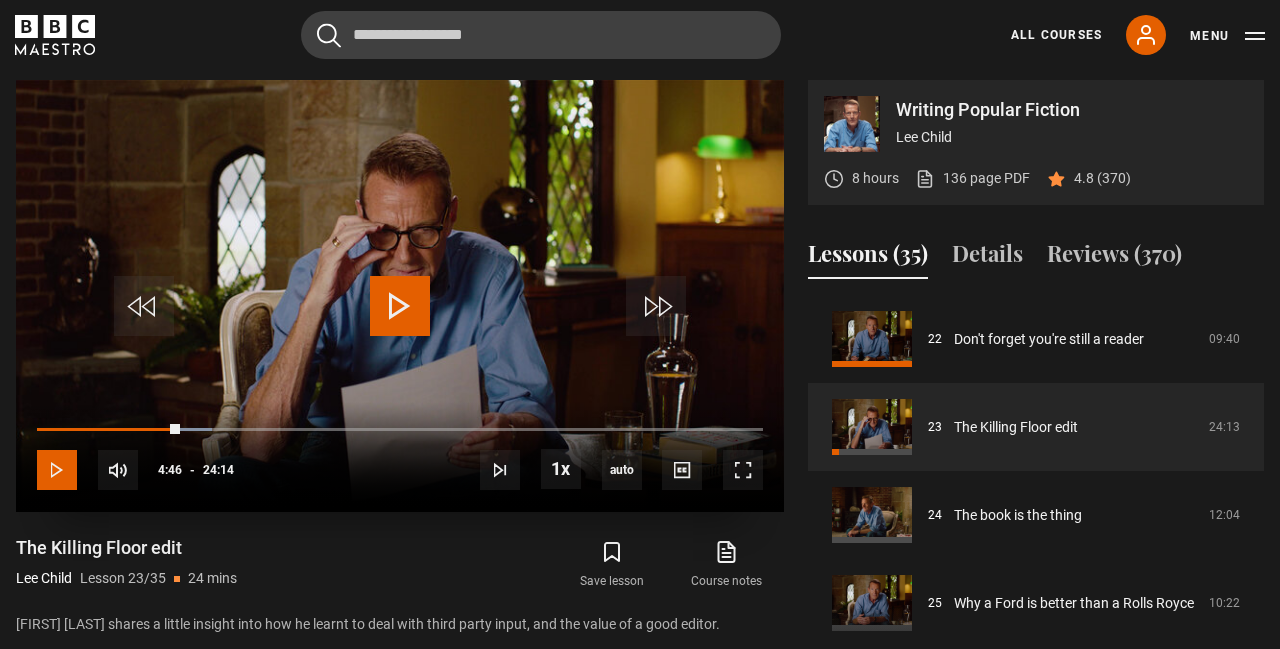 click at bounding box center (57, 470) 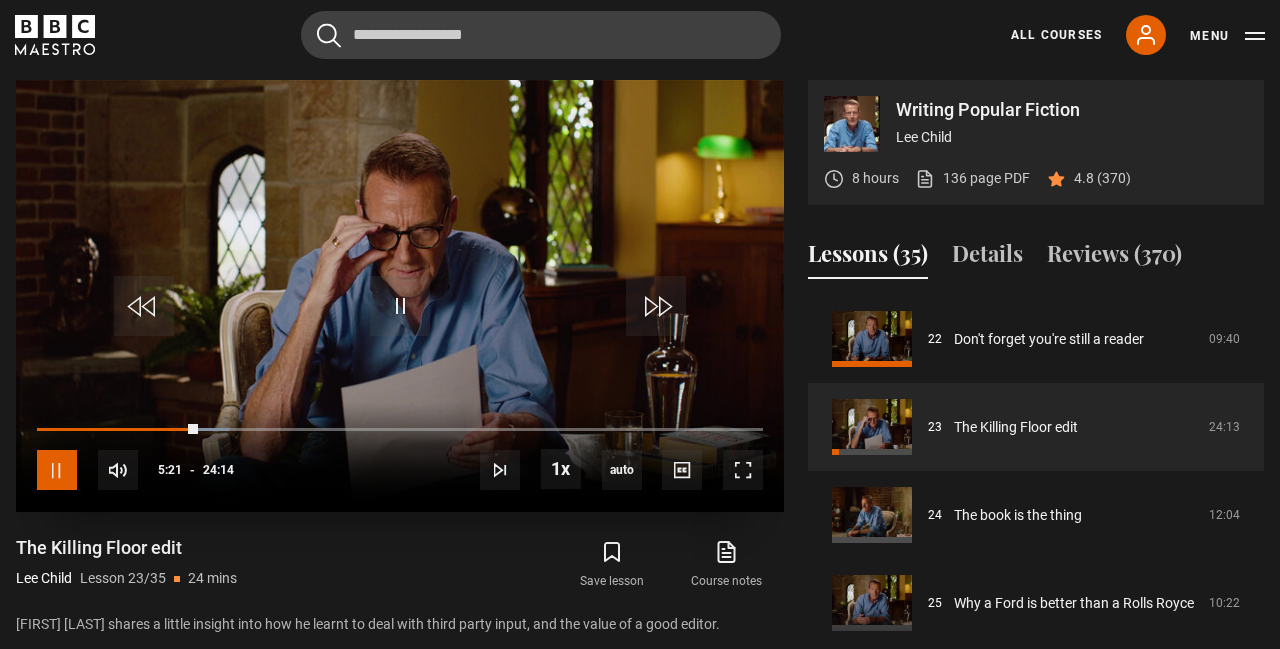 click at bounding box center (57, 470) 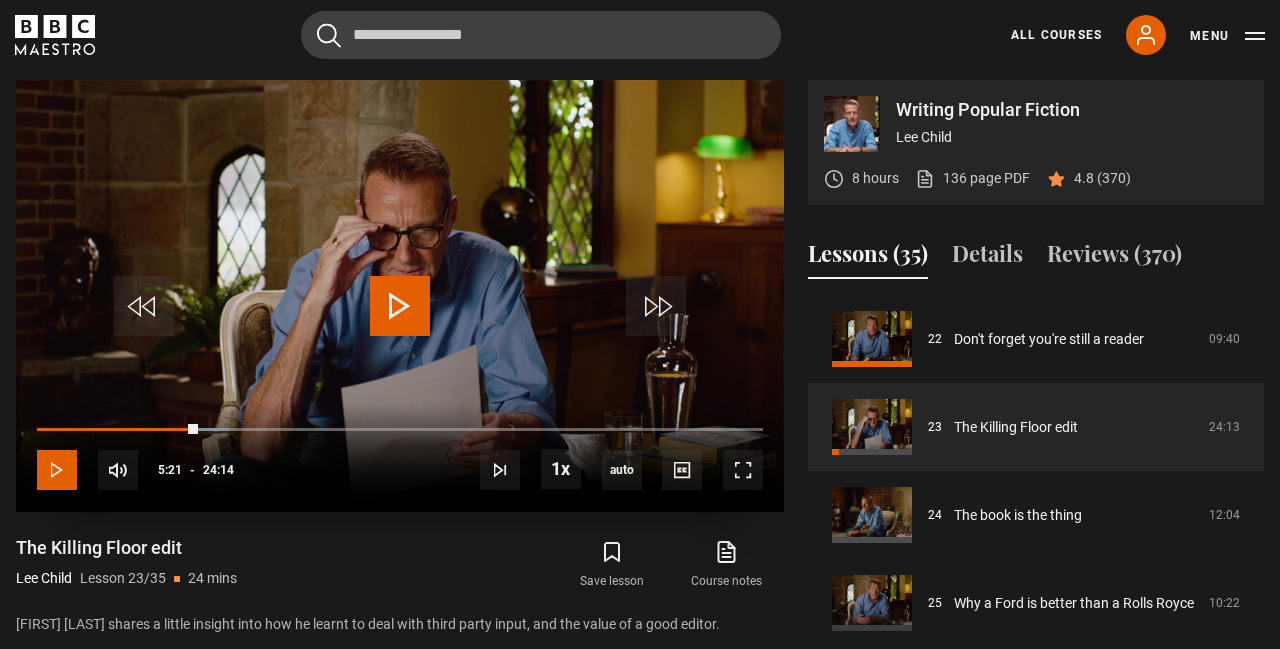 click at bounding box center (57, 470) 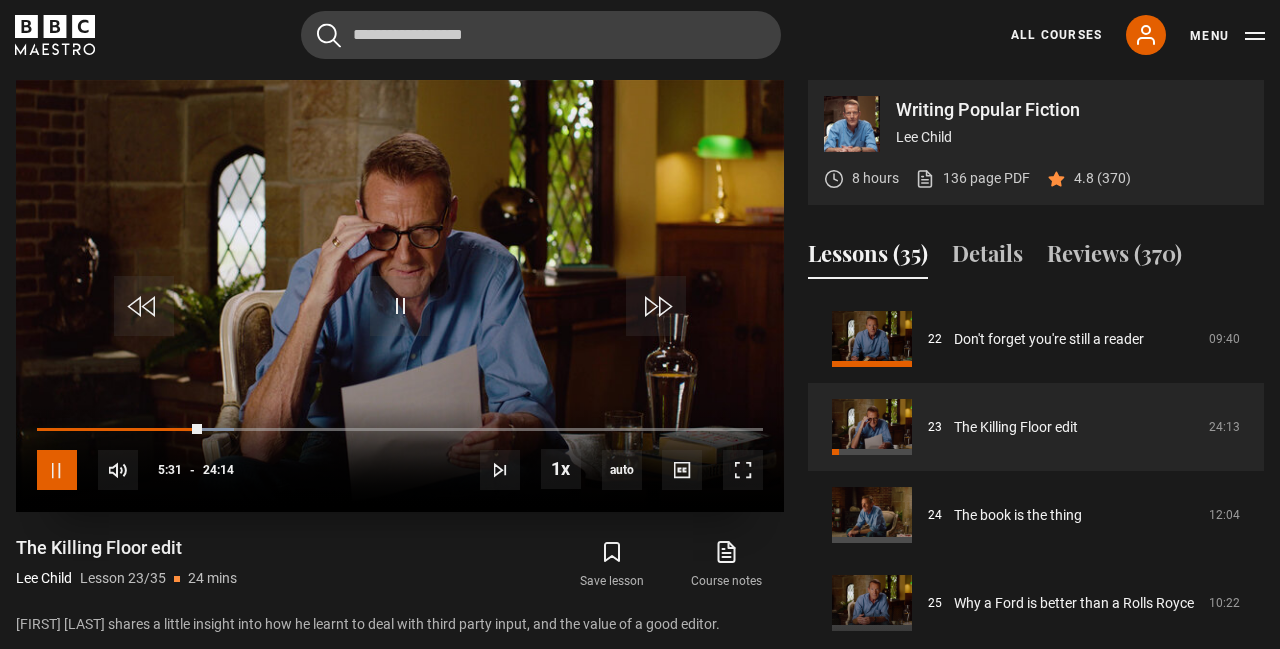 click at bounding box center (57, 470) 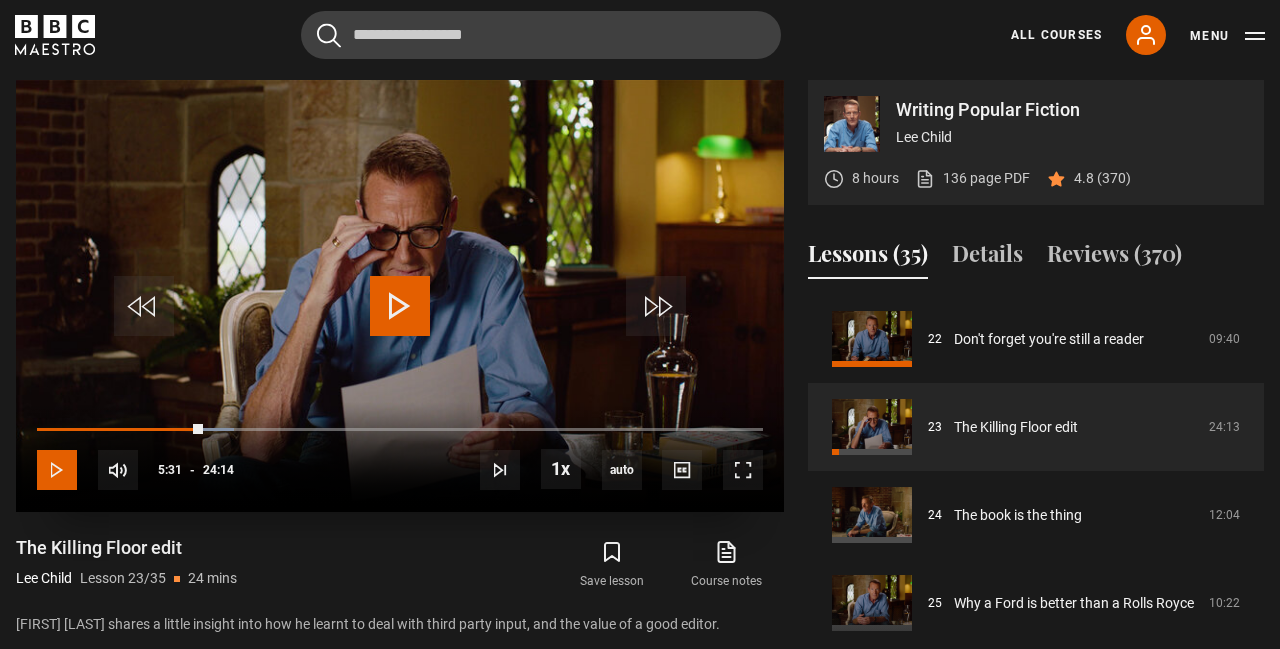 click at bounding box center [57, 470] 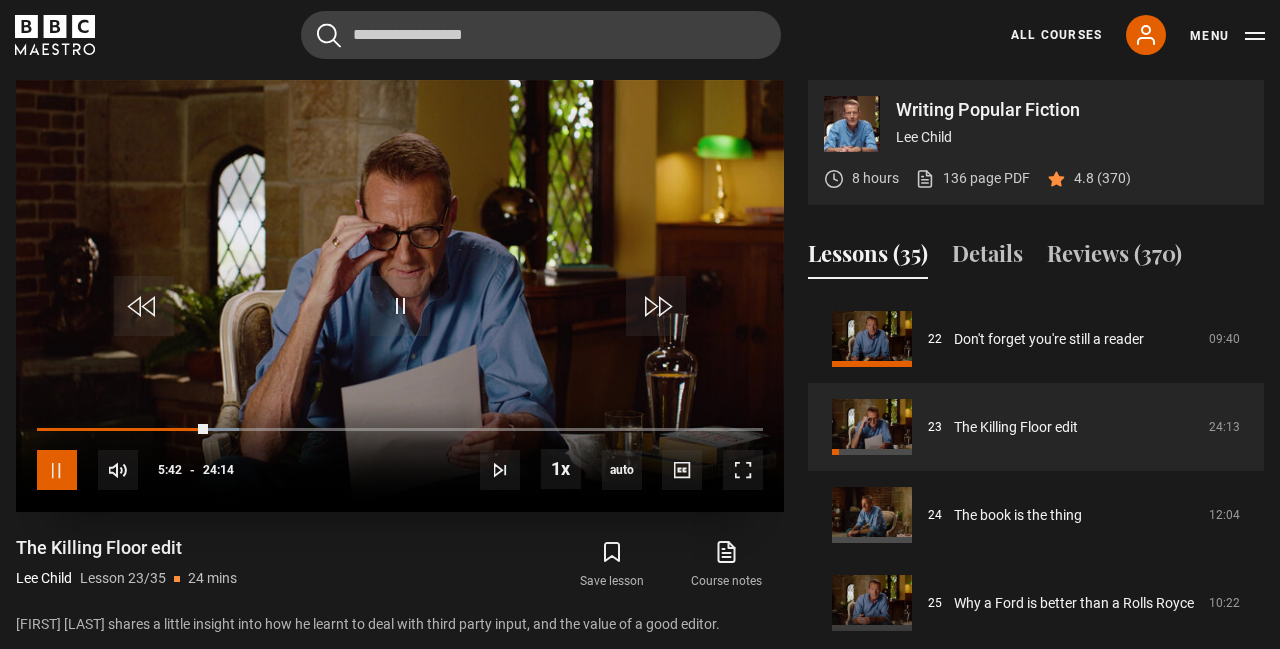 click at bounding box center (57, 470) 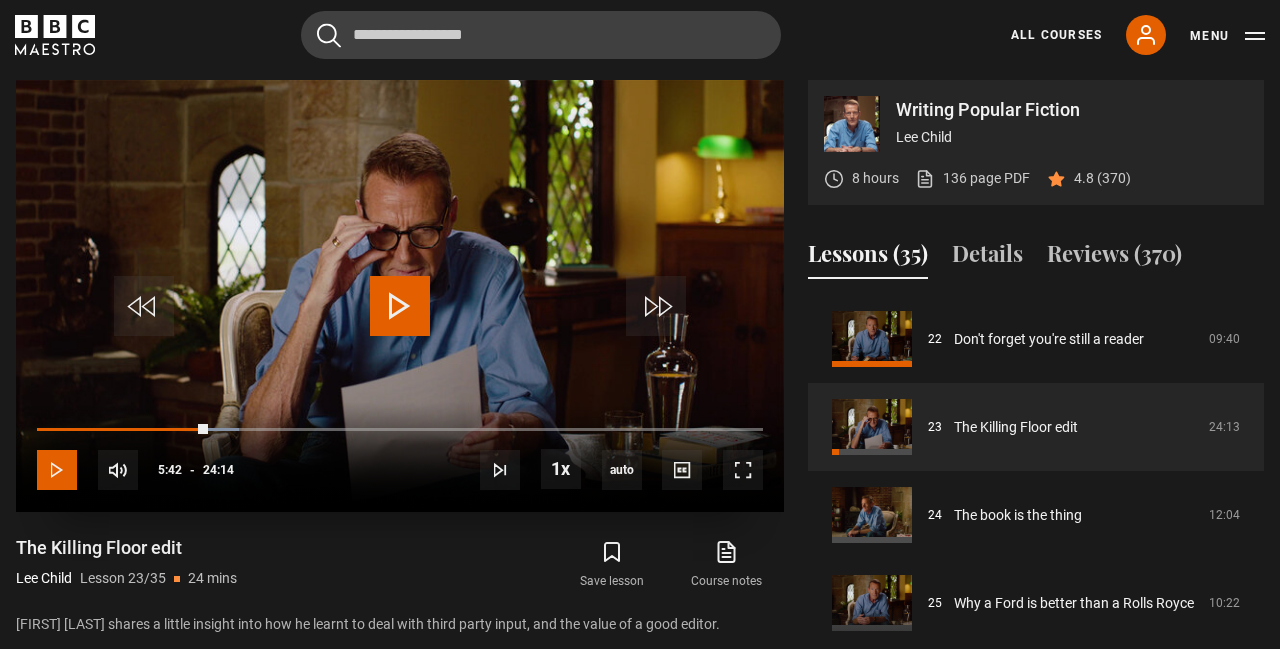 click at bounding box center [57, 470] 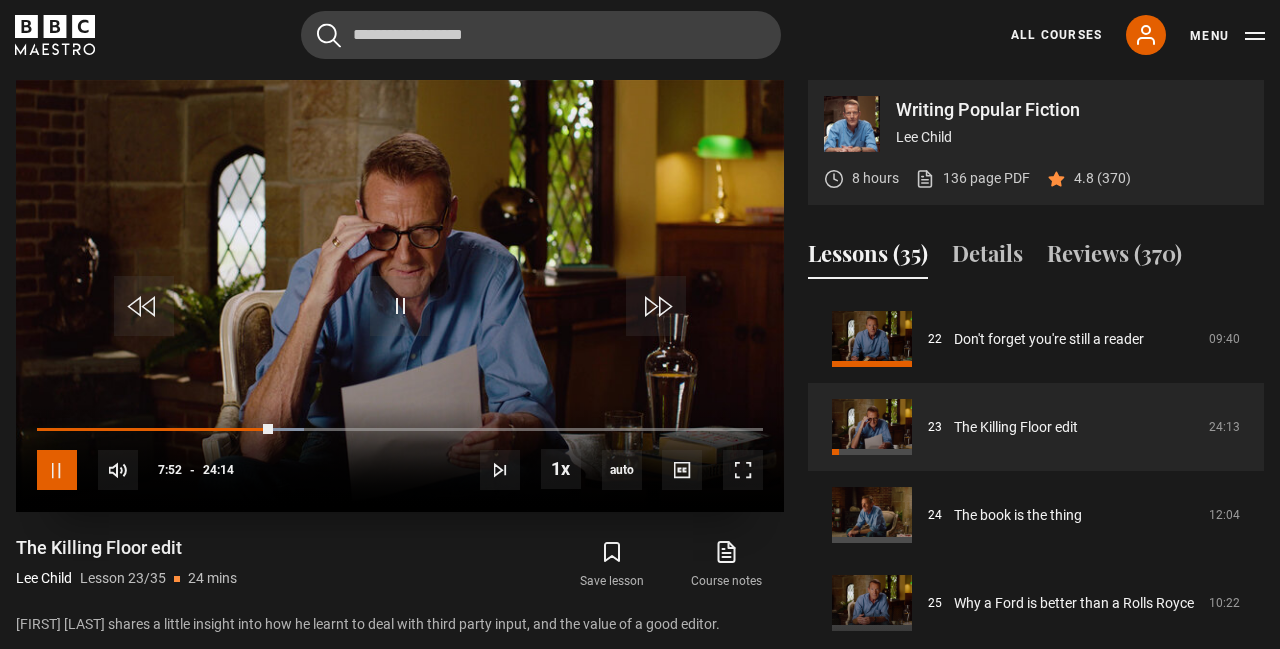 click at bounding box center [57, 470] 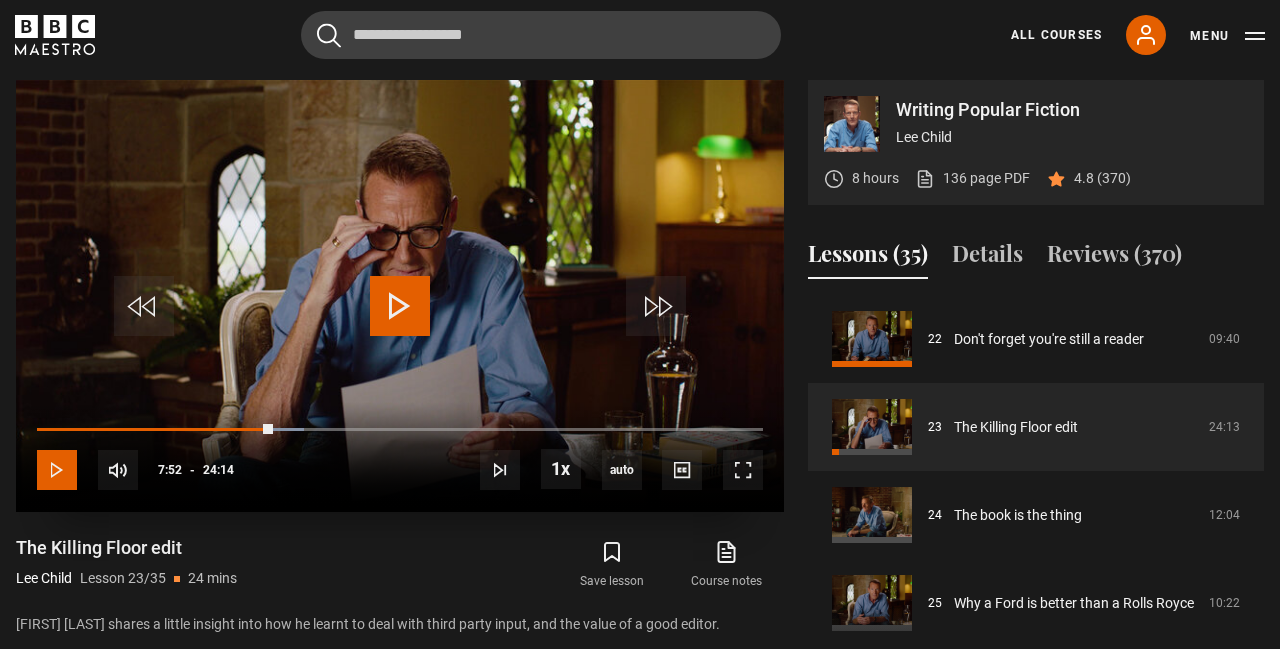 click at bounding box center (57, 470) 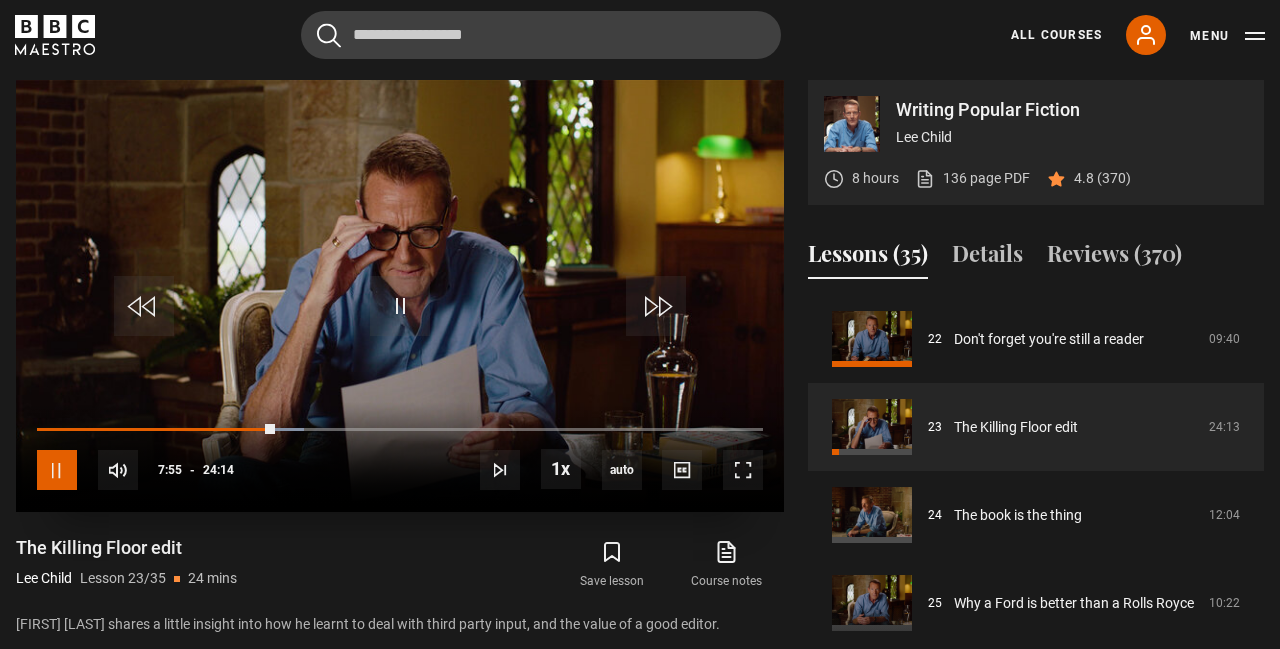 click at bounding box center (57, 470) 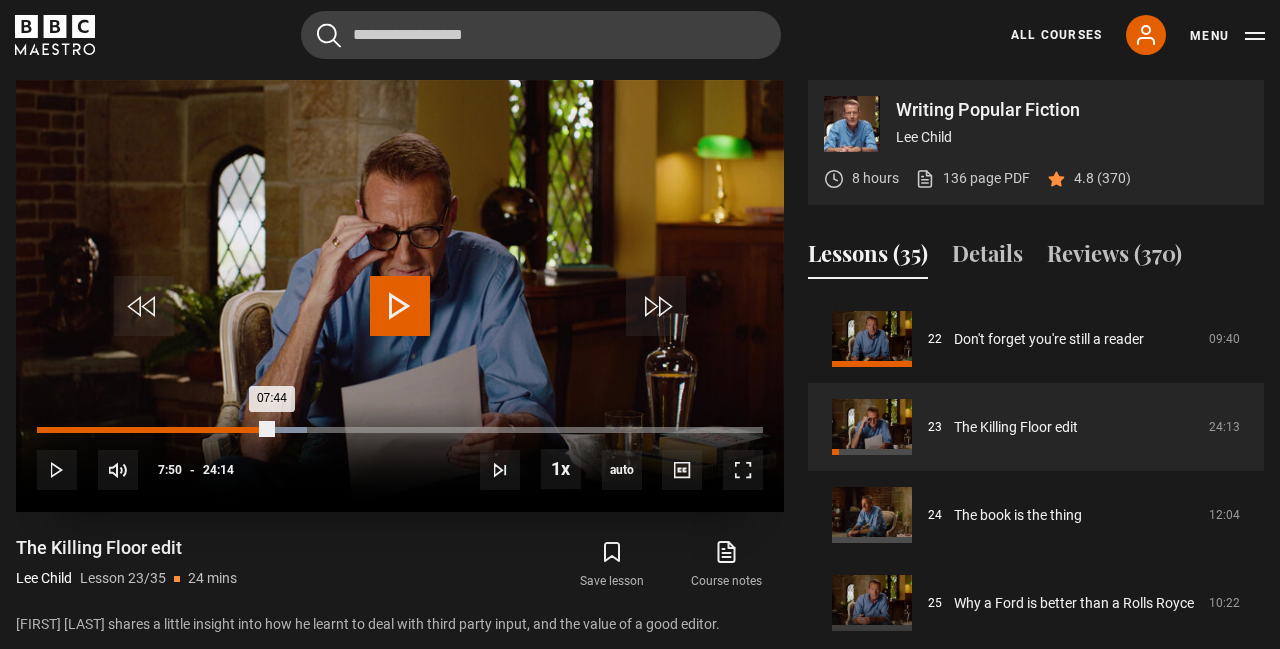 click on "07:44" at bounding box center [154, 430] 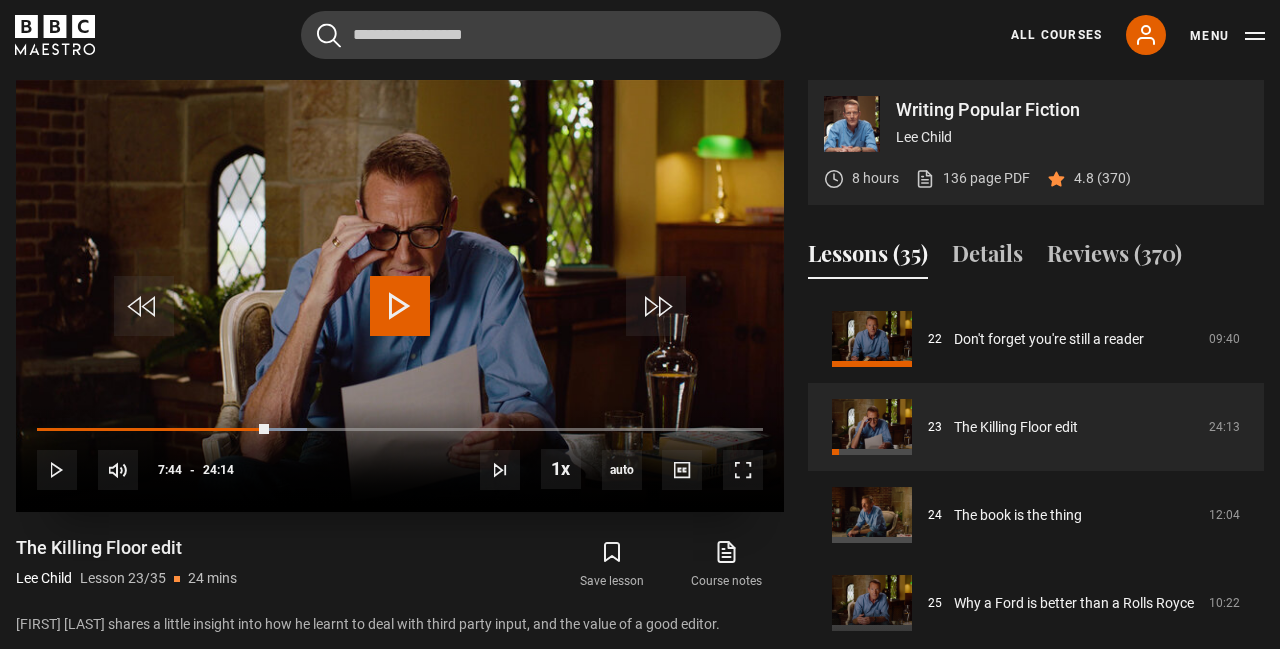 click at bounding box center (400, 306) 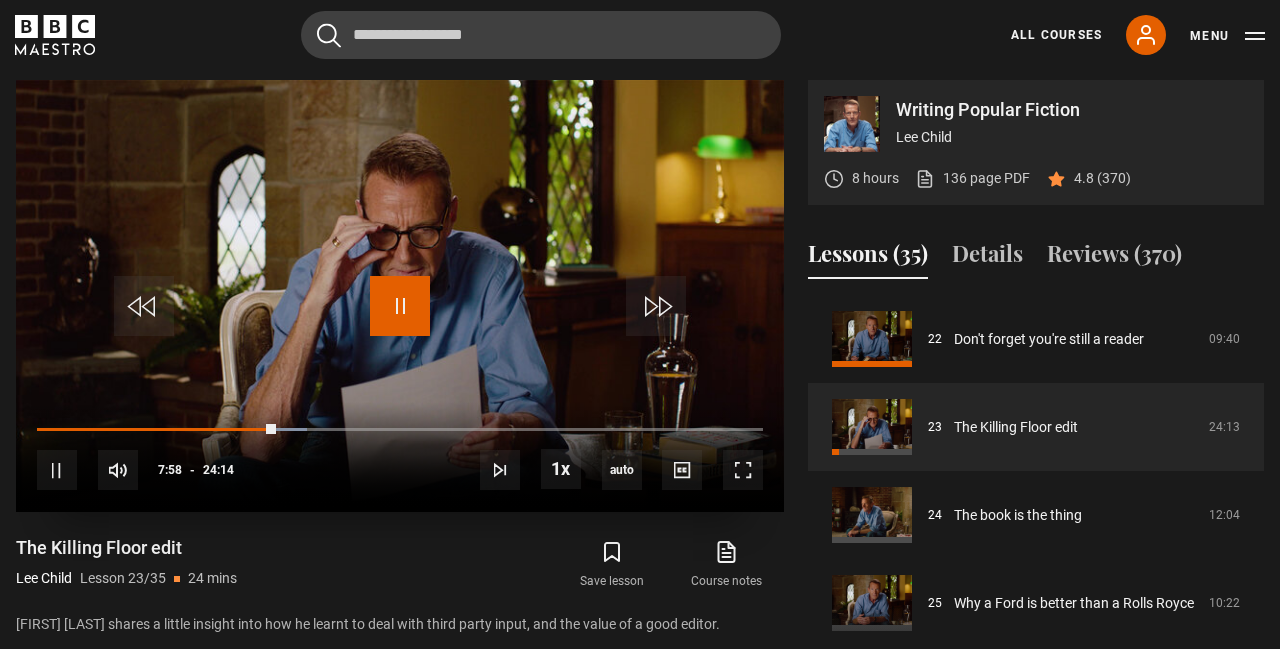 click at bounding box center [400, 306] 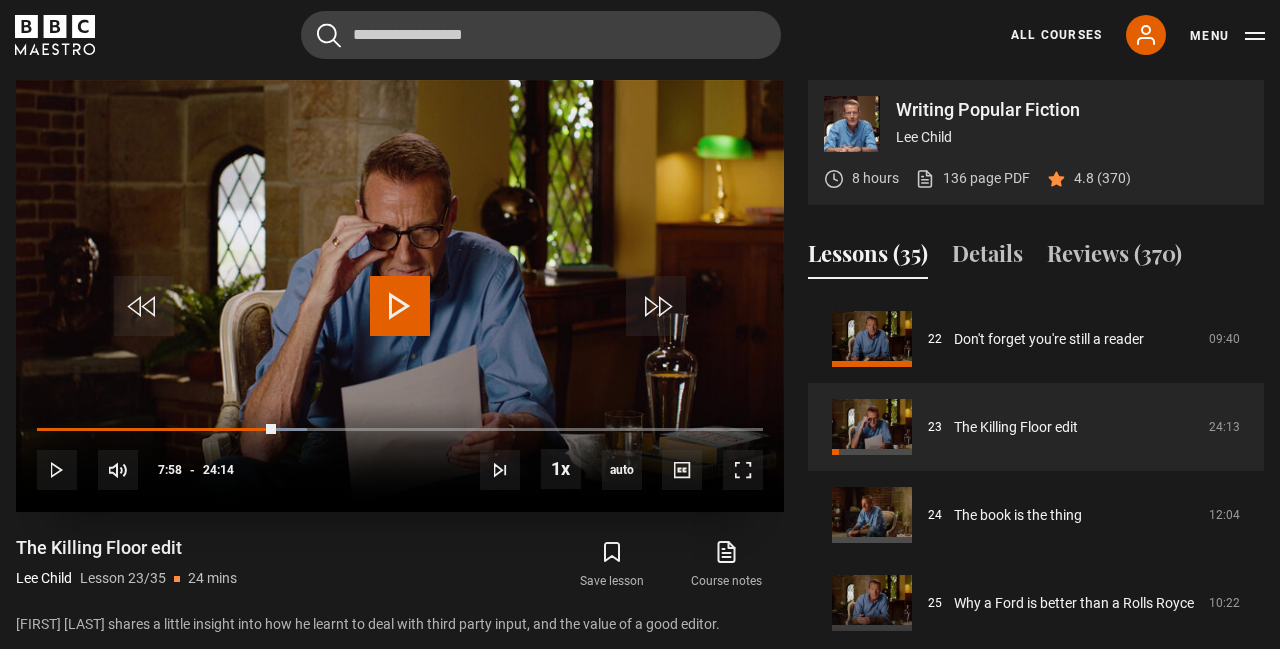click at bounding box center (400, 306) 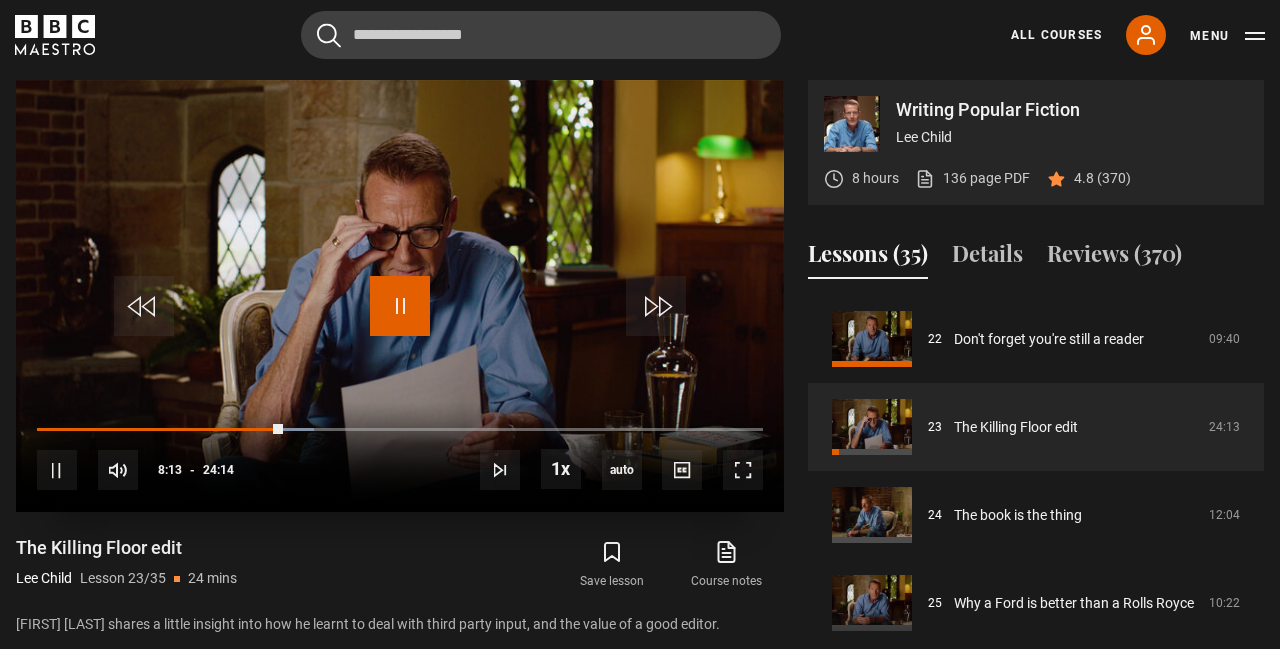 click at bounding box center (400, 306) 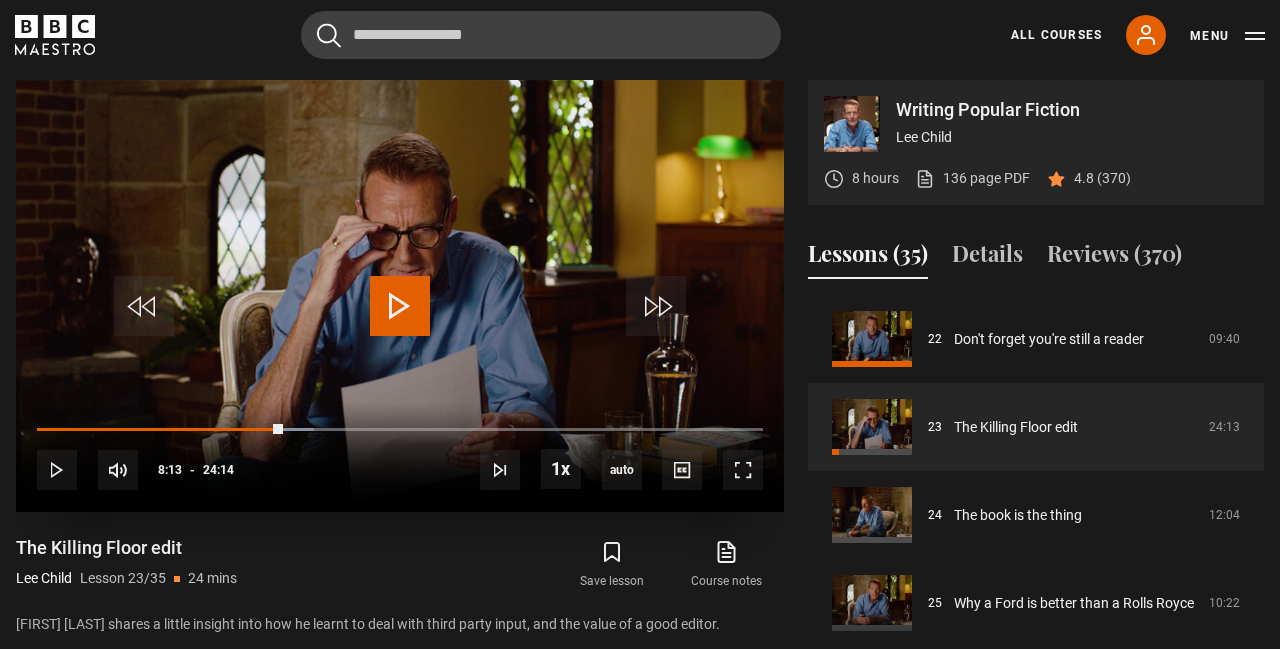 click at bounding box center [400, 306] 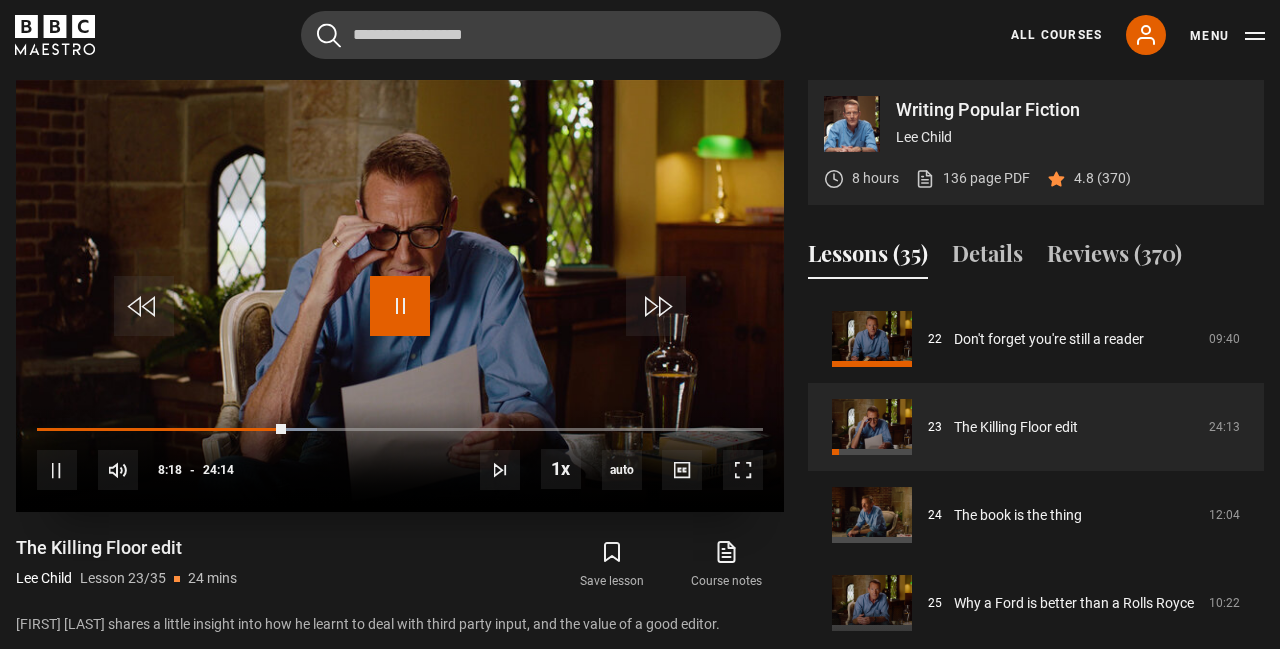 click at bounding box center (400, 306) 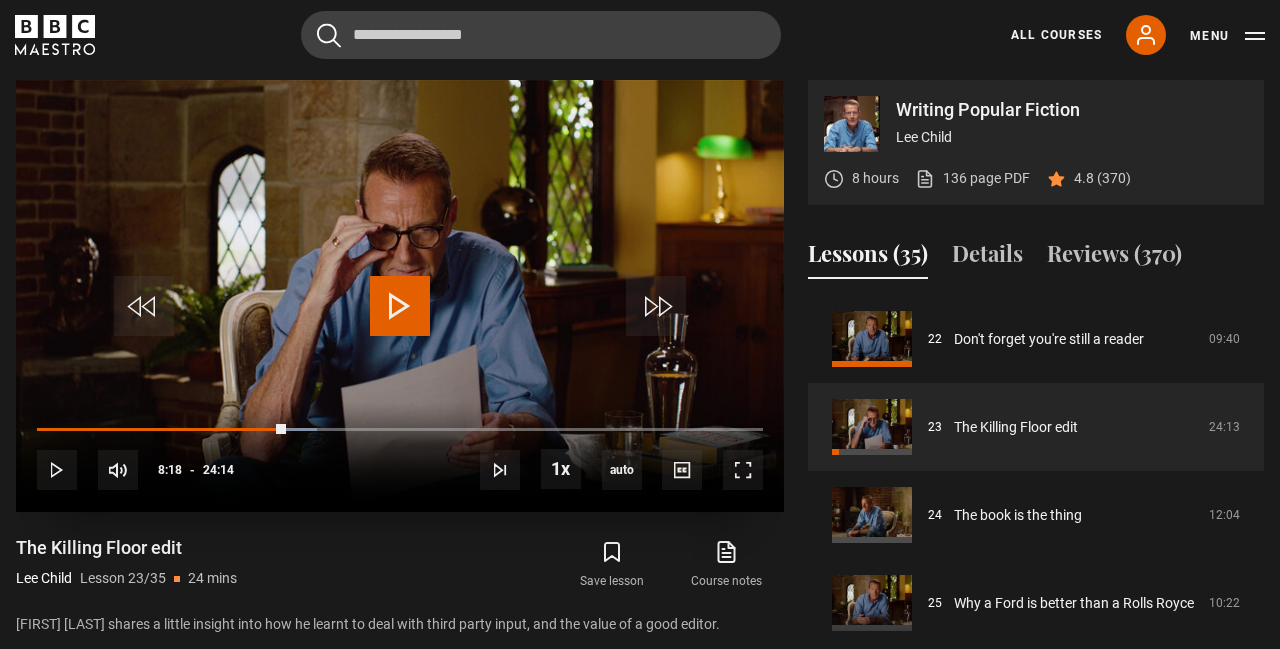 click at bounding box center (400, 306) 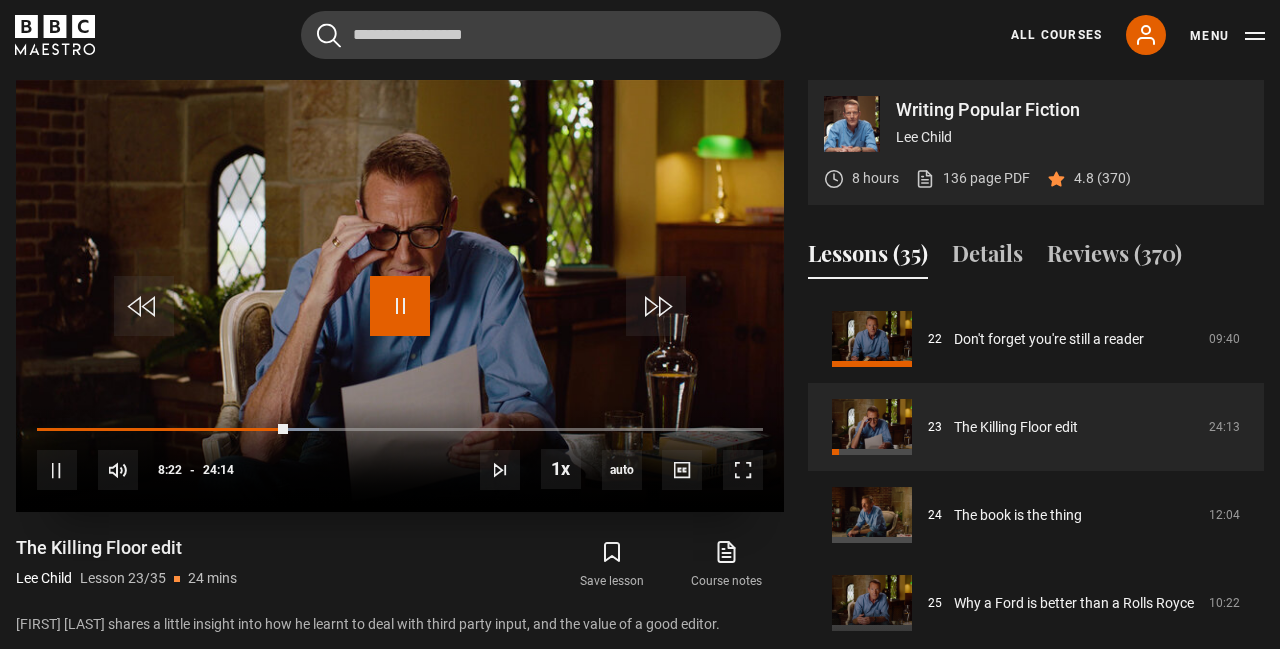 click at bounding box center [400, 306] 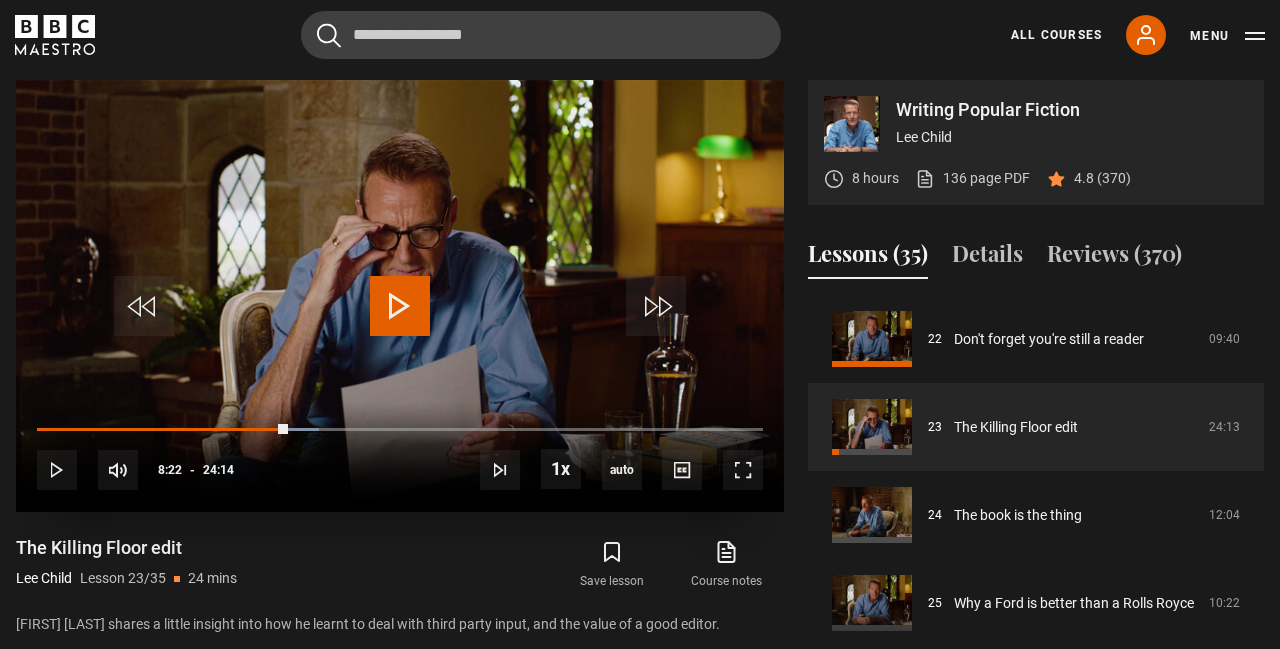 click at bounding box center (400, 306) 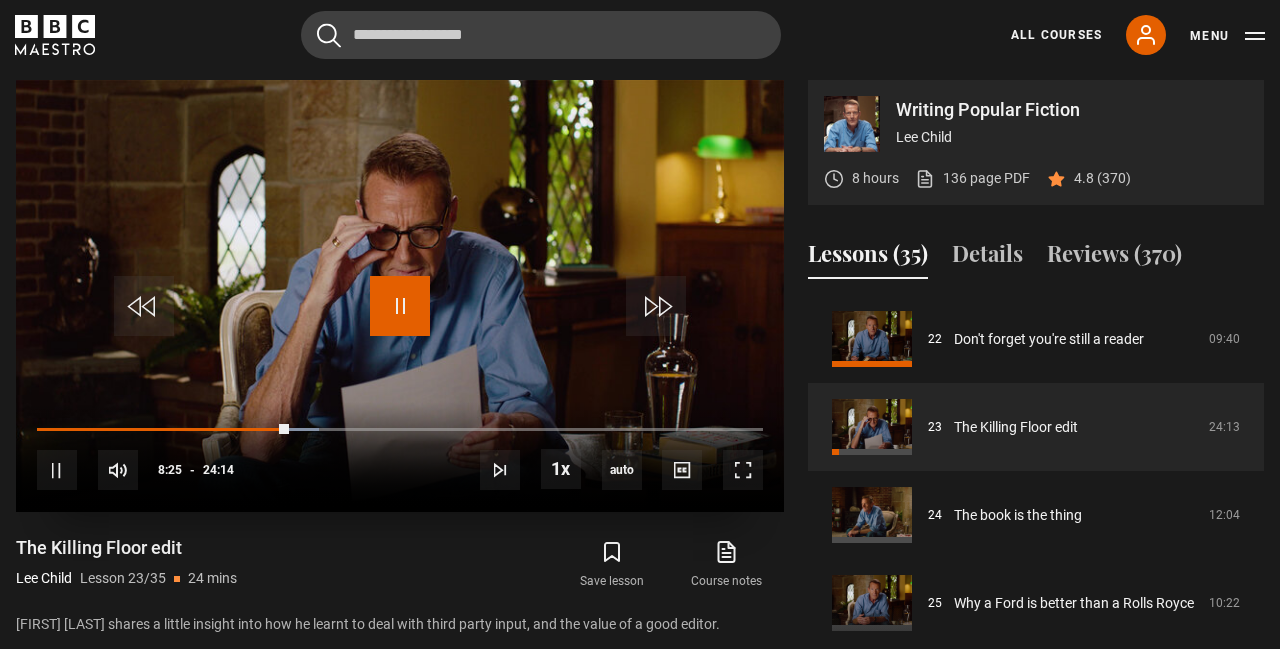 click at bounding box center (400, 306) 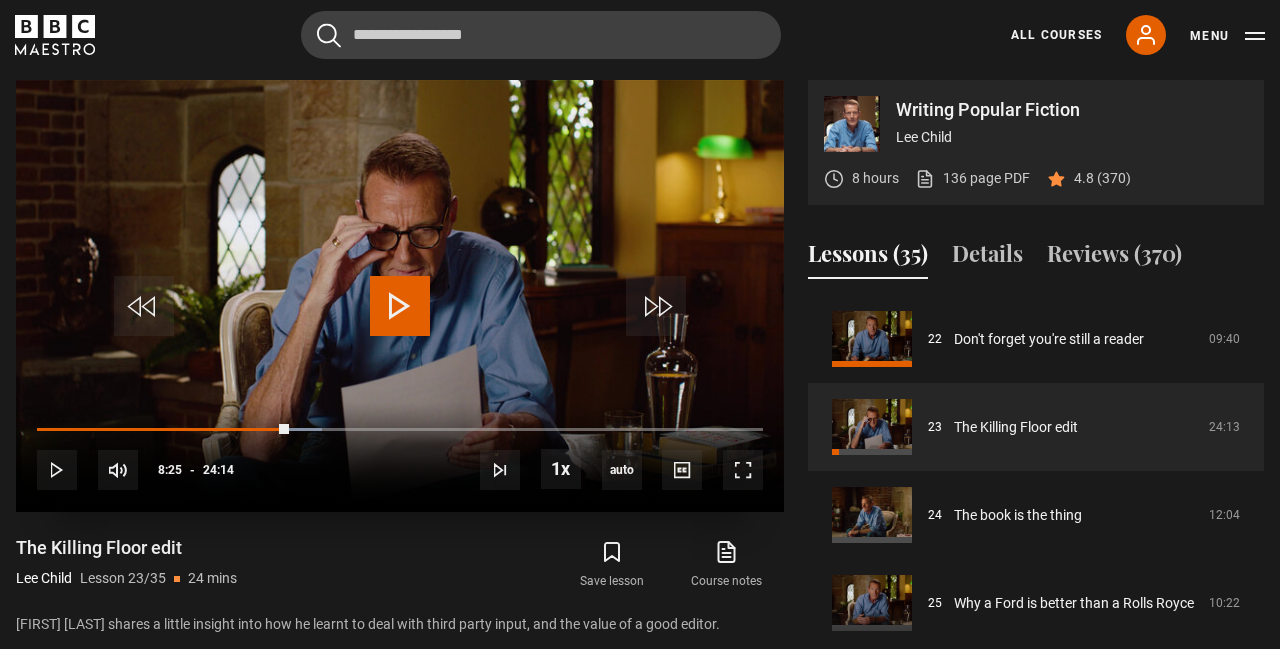 click at bounding box center (400, 306) 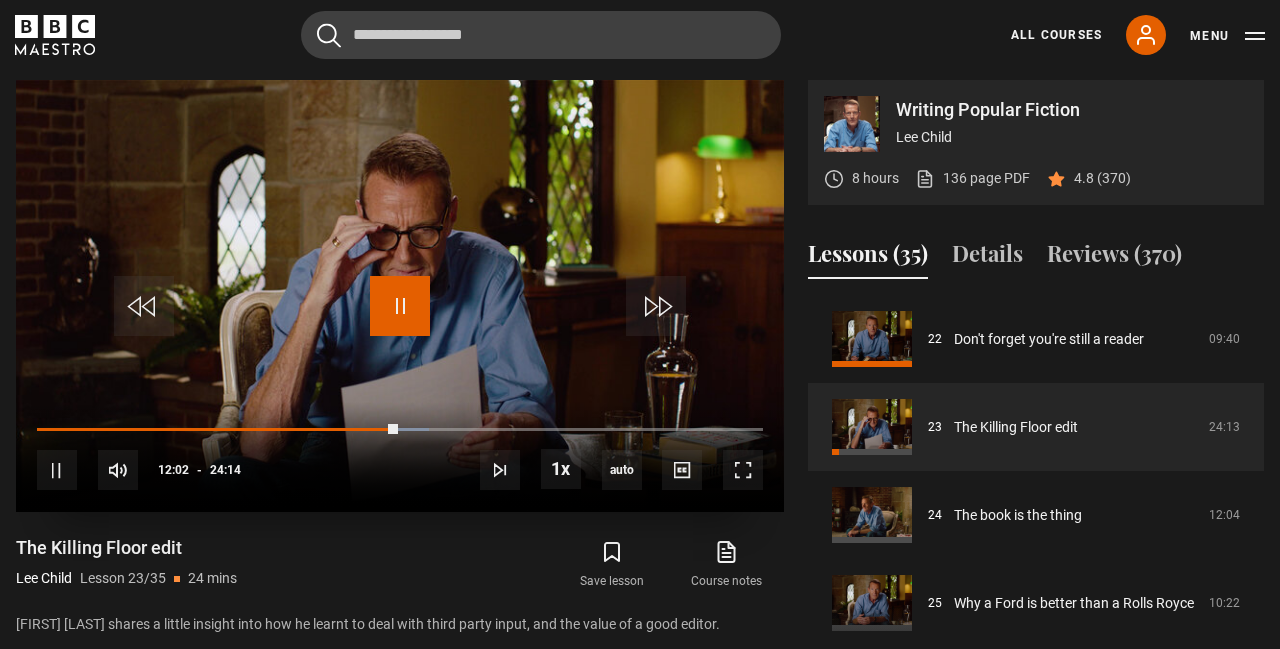click at bounding box center (400, 306) 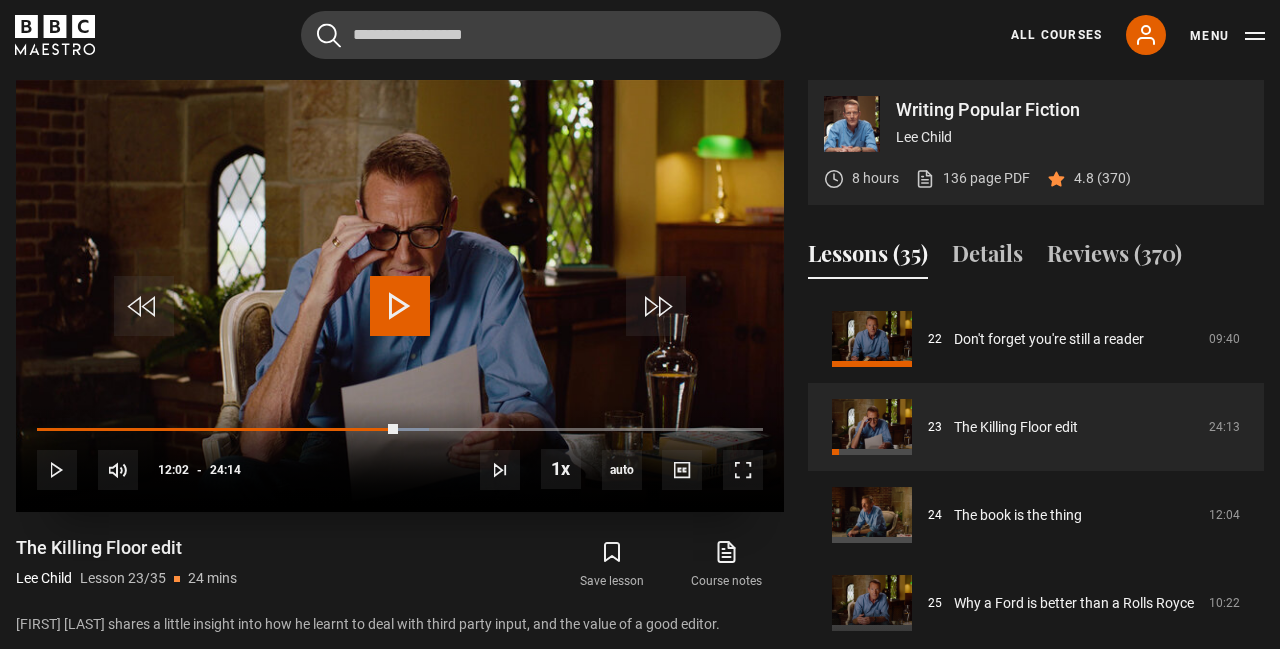 click at bounding box center (400, 306) 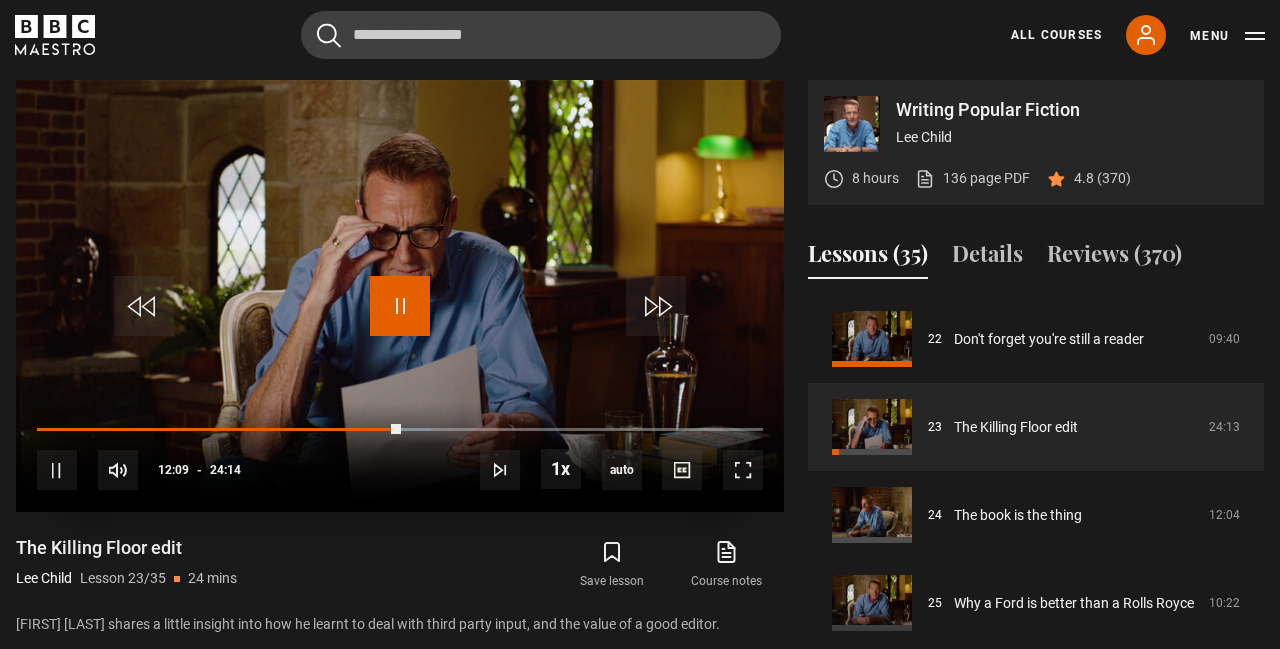 click at bounding box center [400, 306] 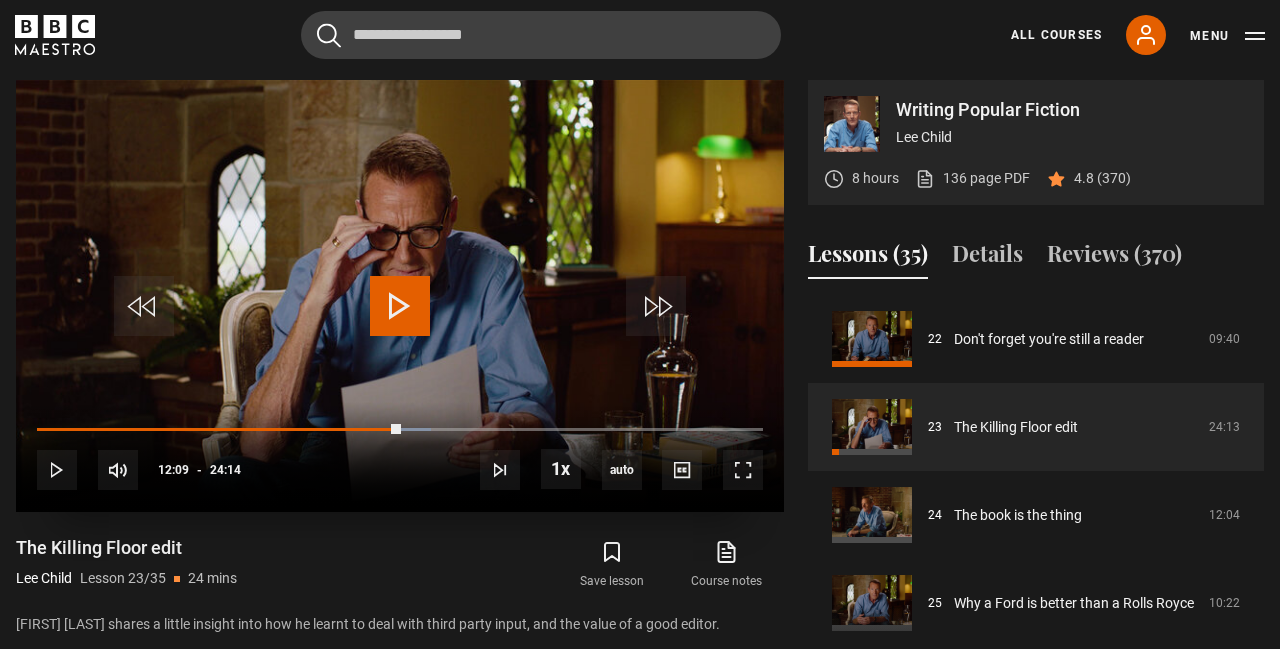 click at bounding box center (400, 306) 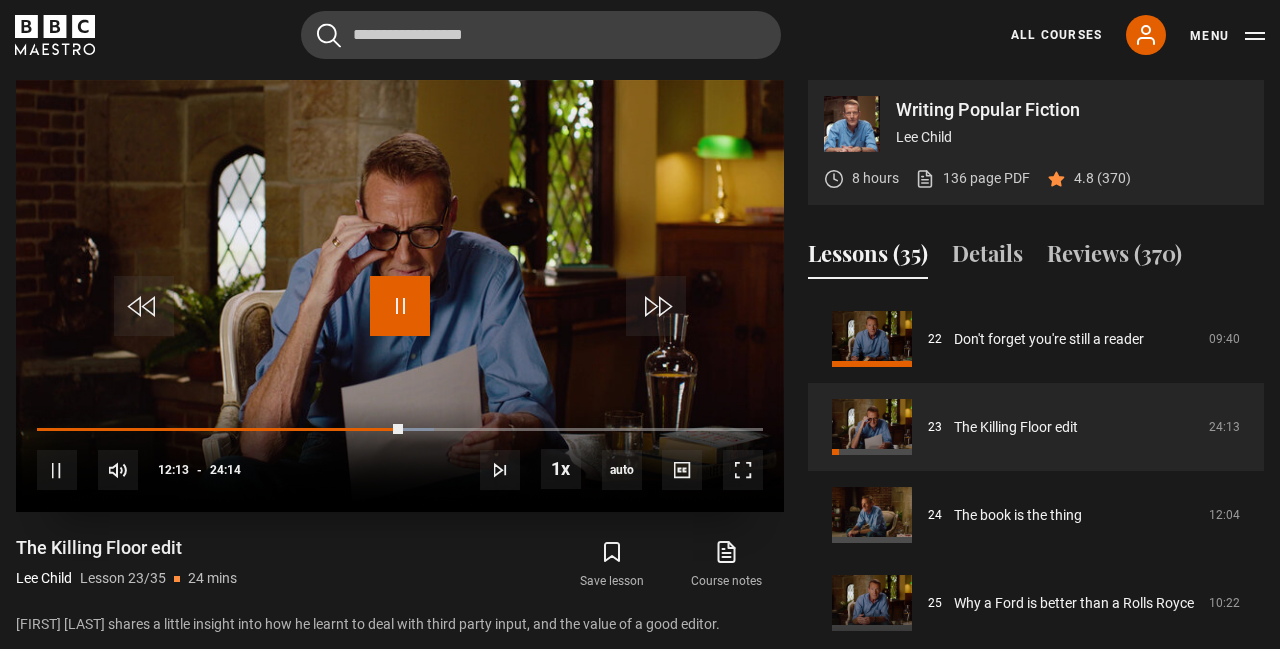 click at bounding box center [400, 306] 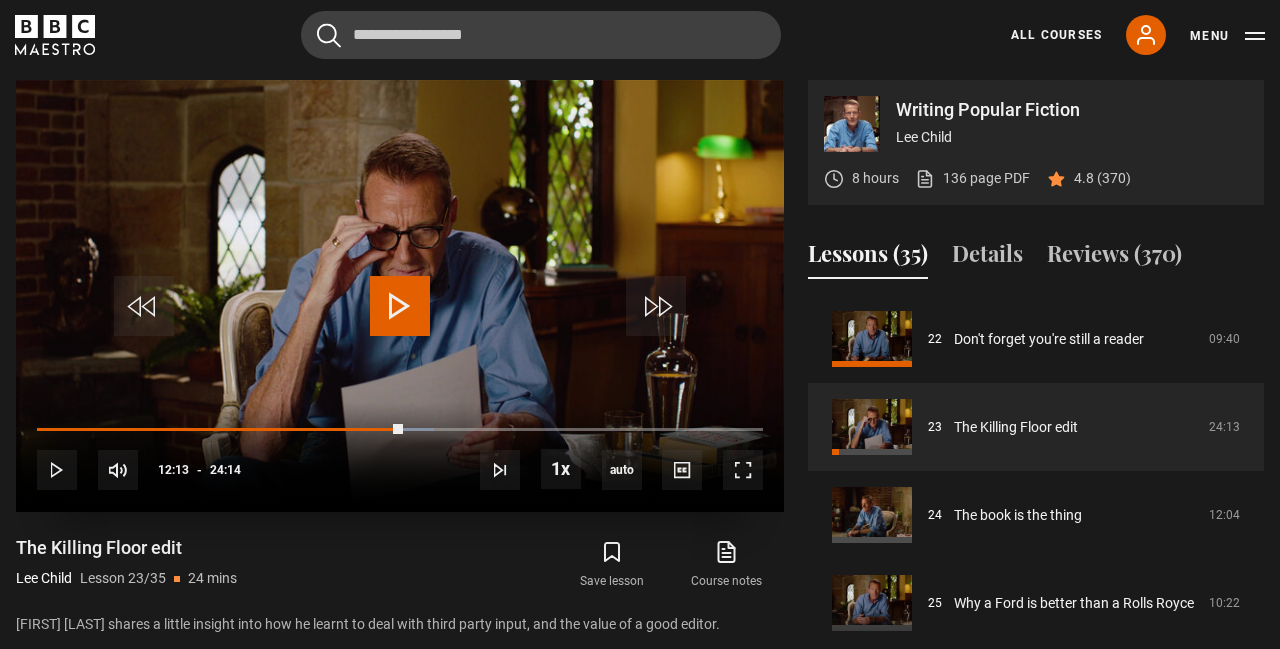 click at bounding box center [400, 306] 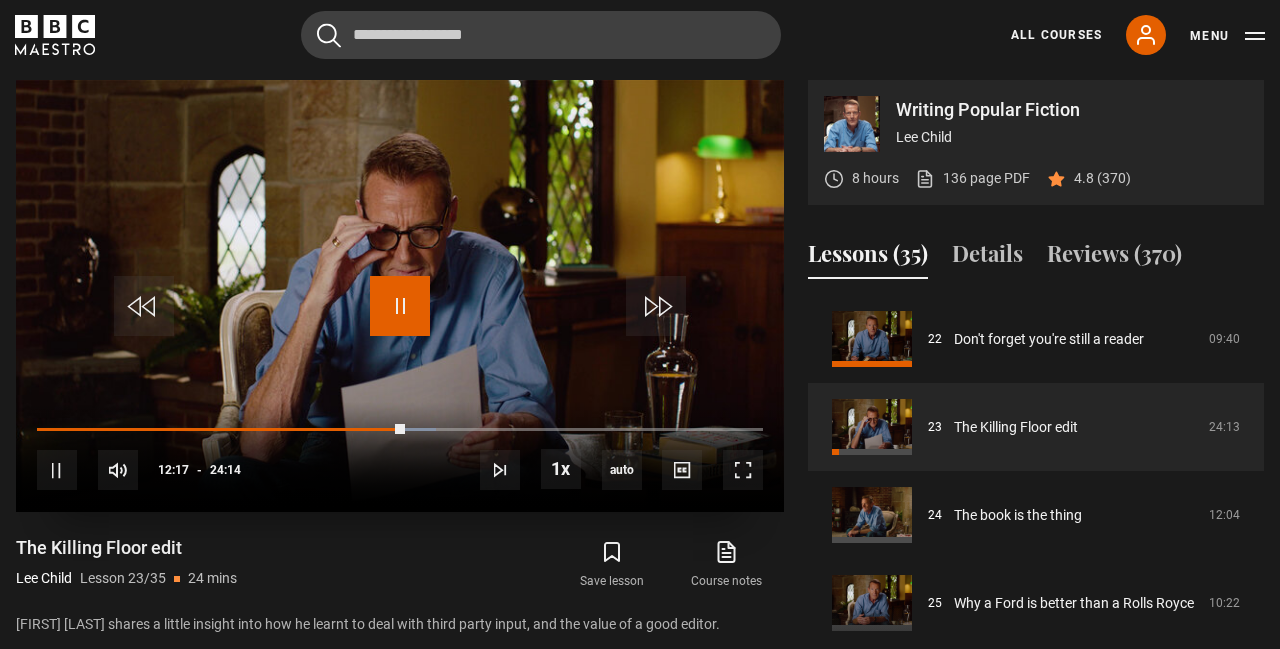 click at bounding box center [400, 306] 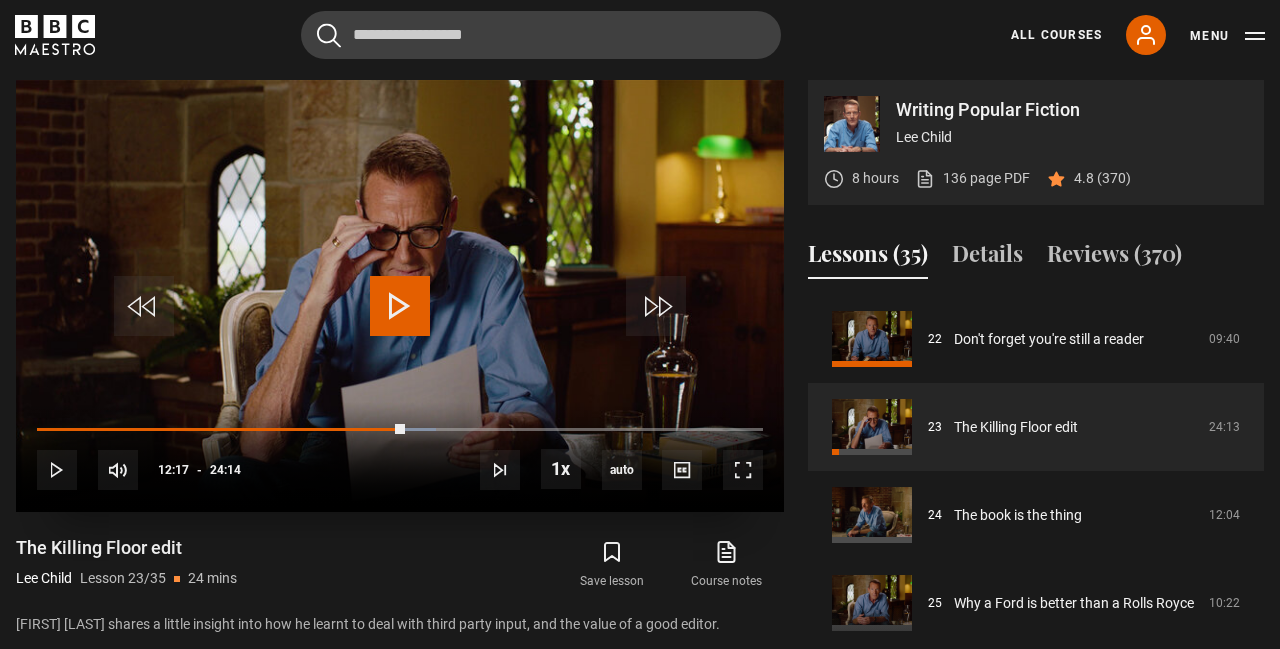 click at bounding box center (400, 306) 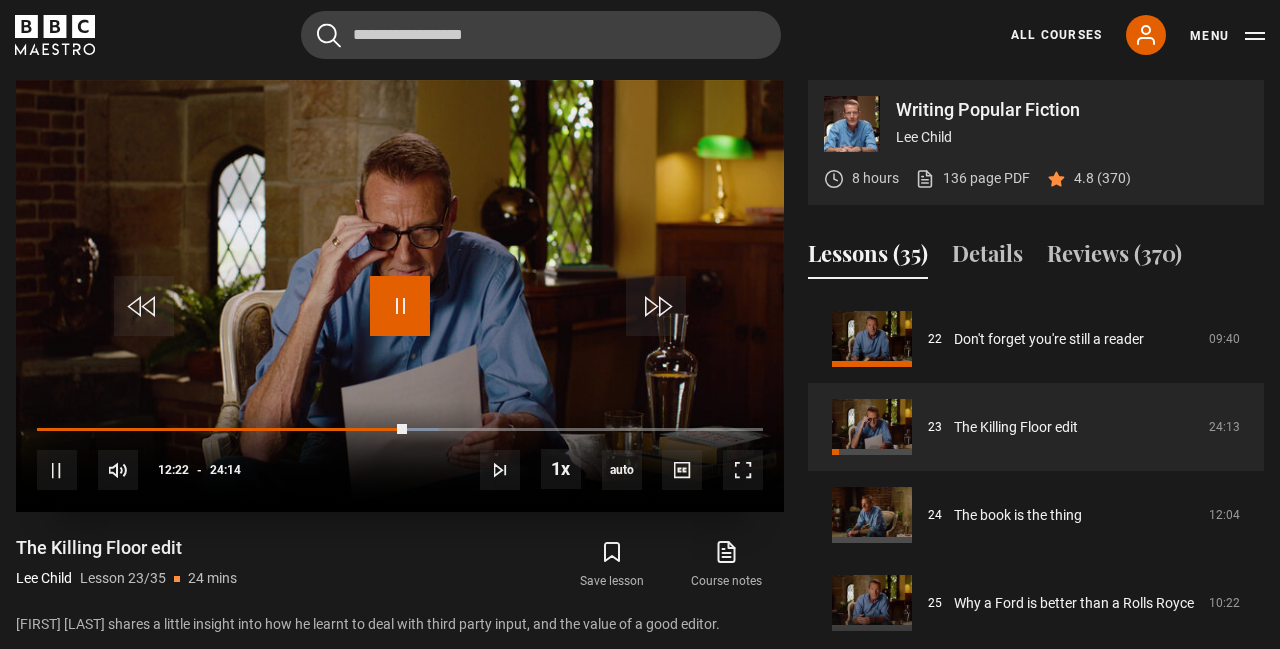 click at bounding box center (400, 306) 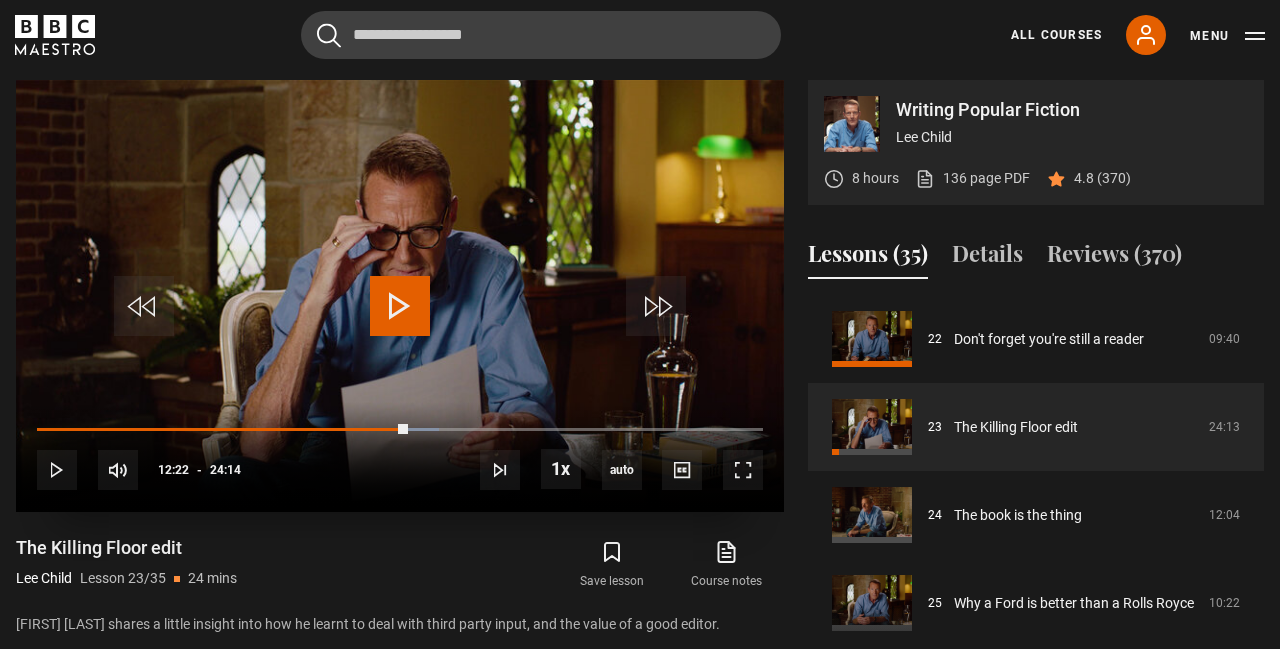 click at bounding box center (400, 306) 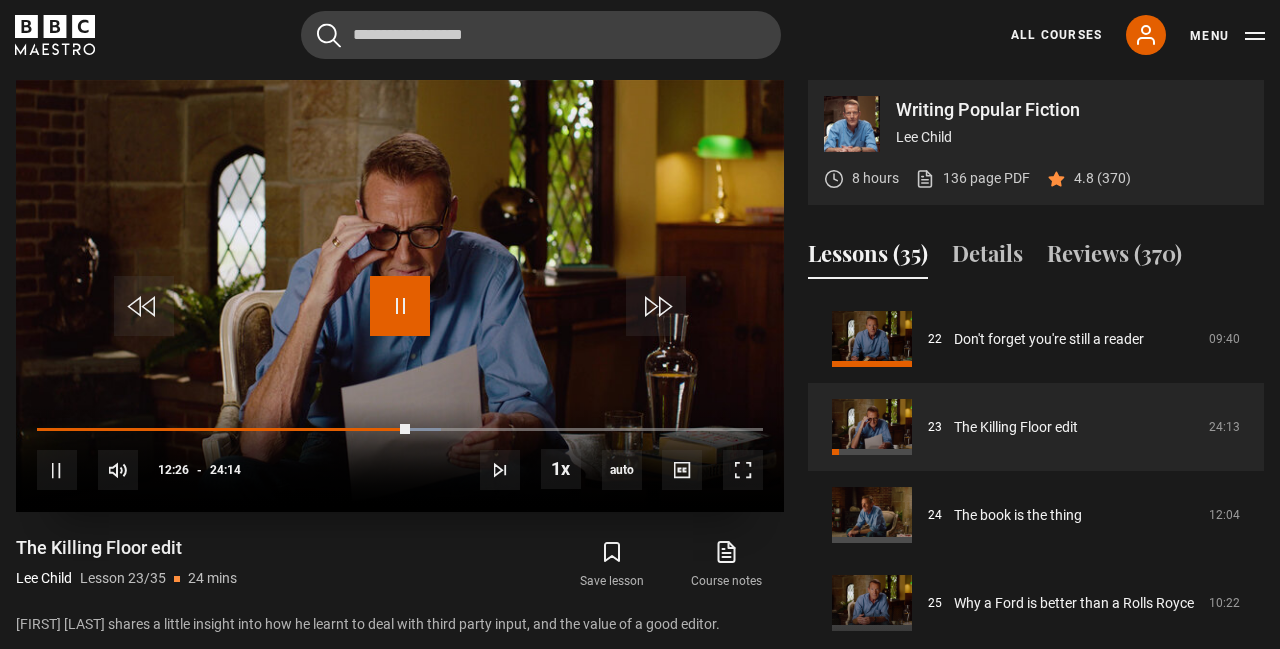 click at bounding box center (400, 306) 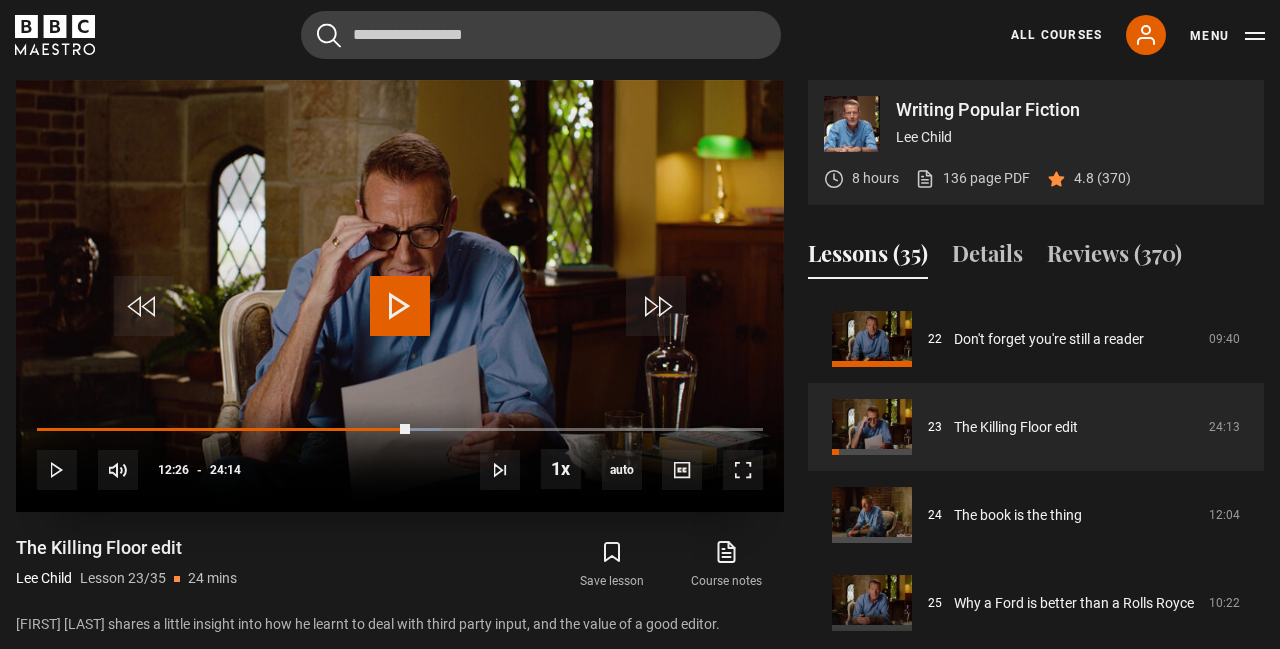 click at bounding box center (400, 306) 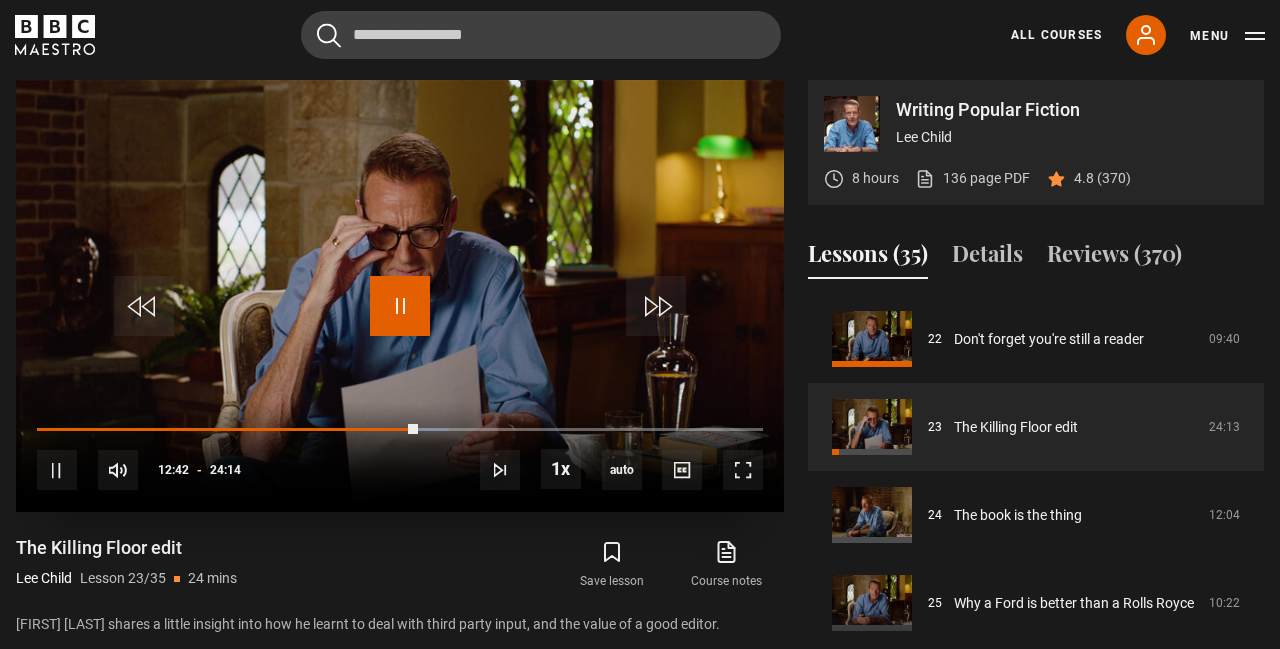 click at bounding box center (400, 306) 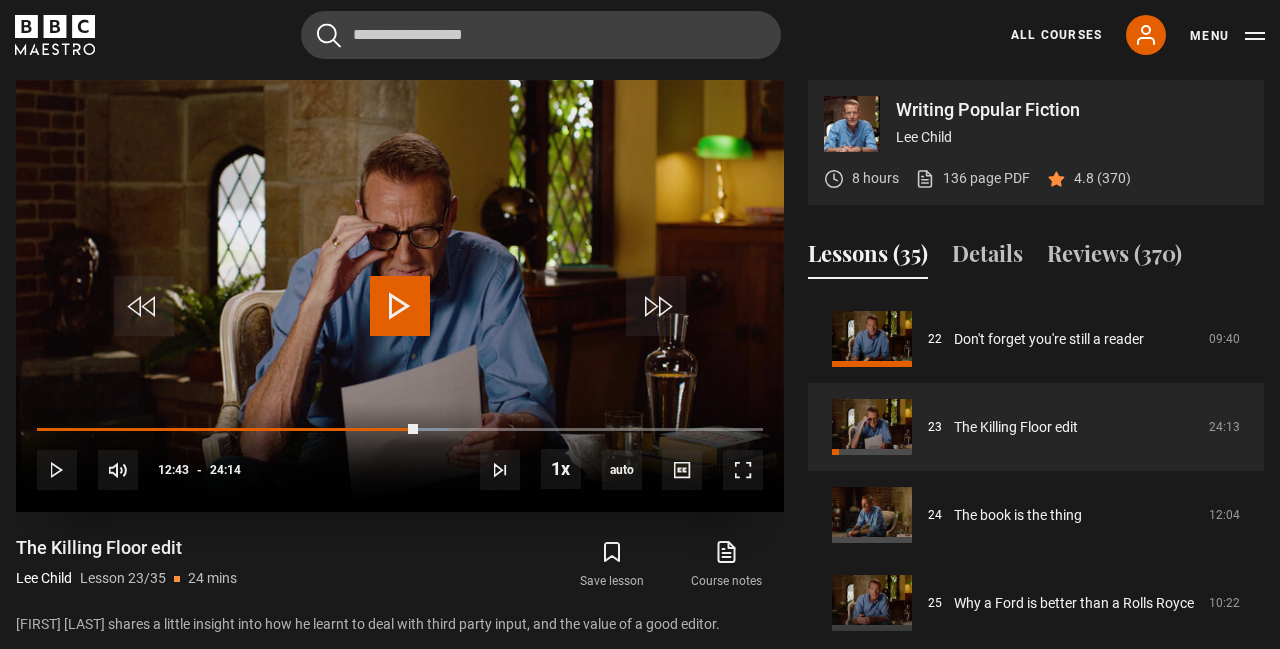 click at bounding box center (400, 306) 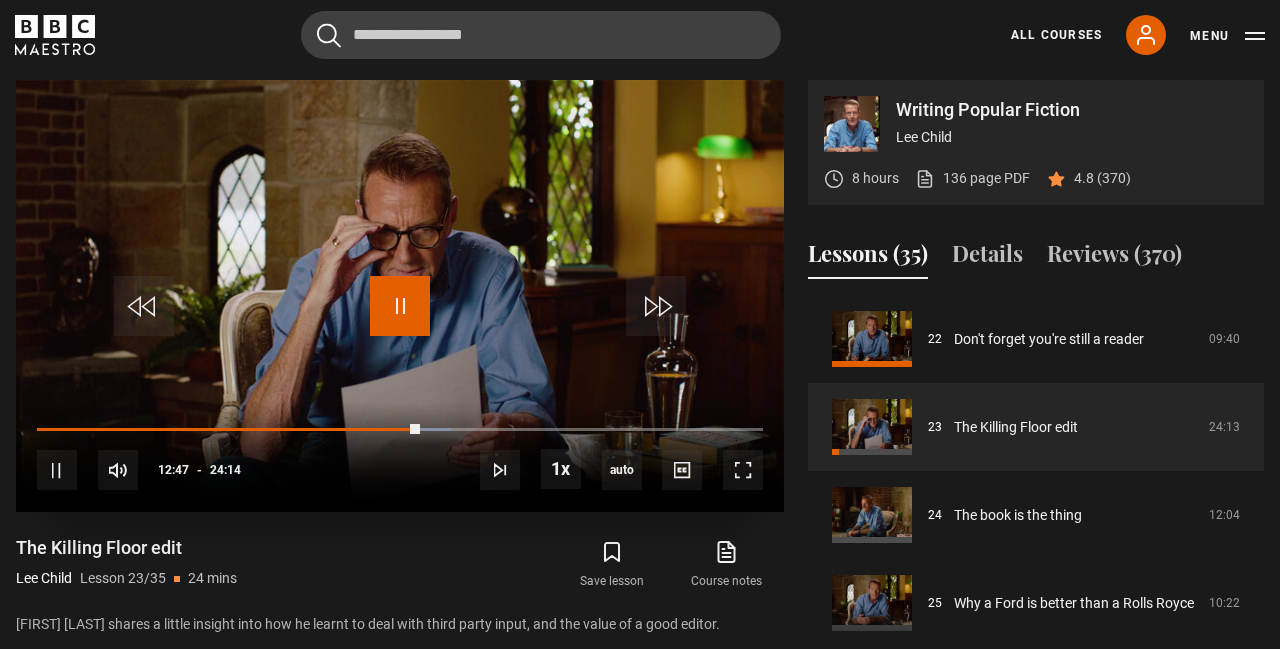 click at bounding box center (400, 306) 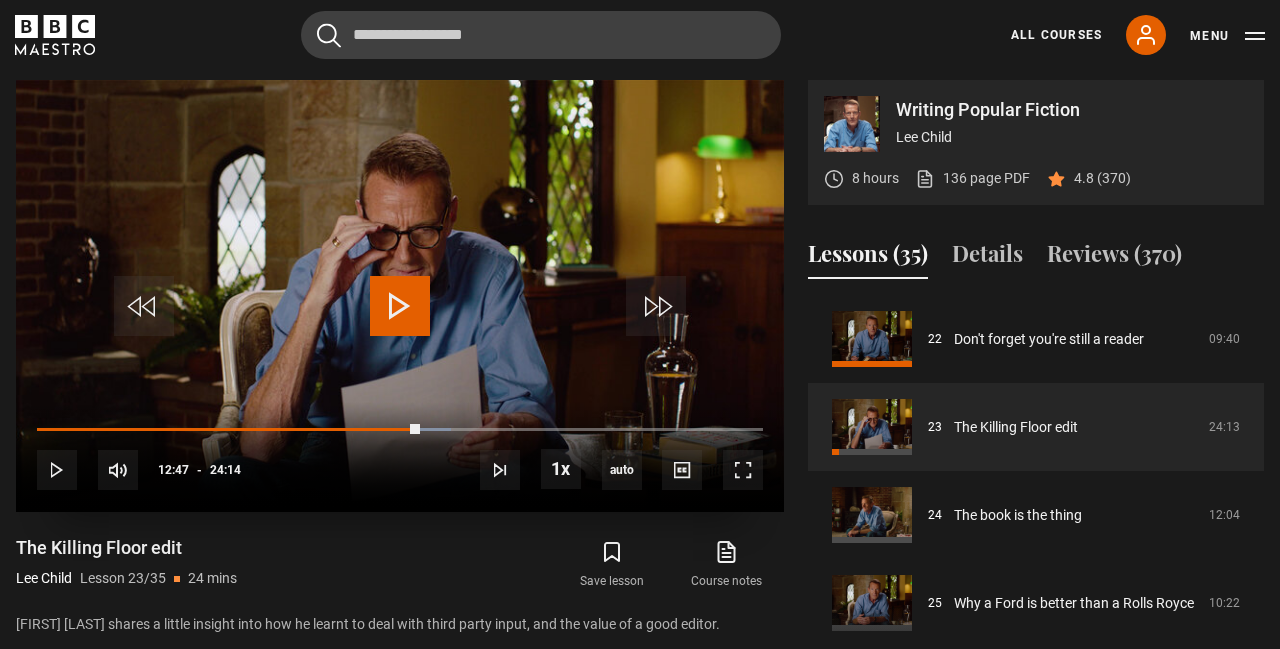 click at bounding box center (400, 306) 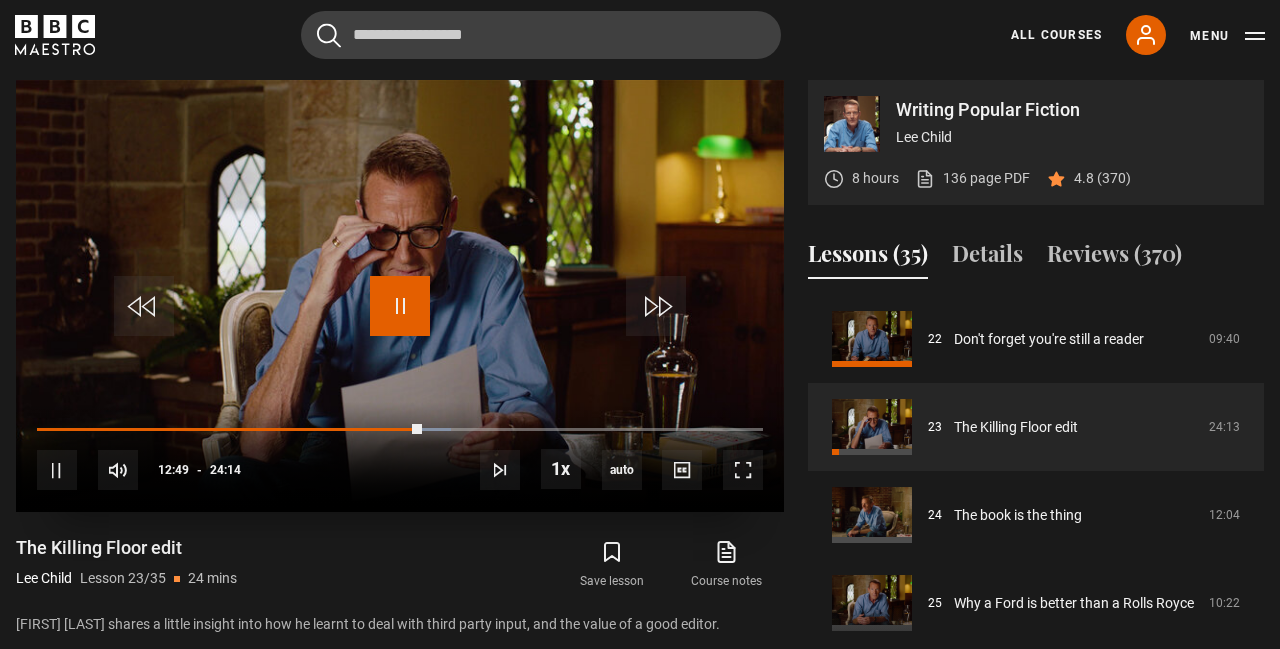 click at bounding box center (400, 306) 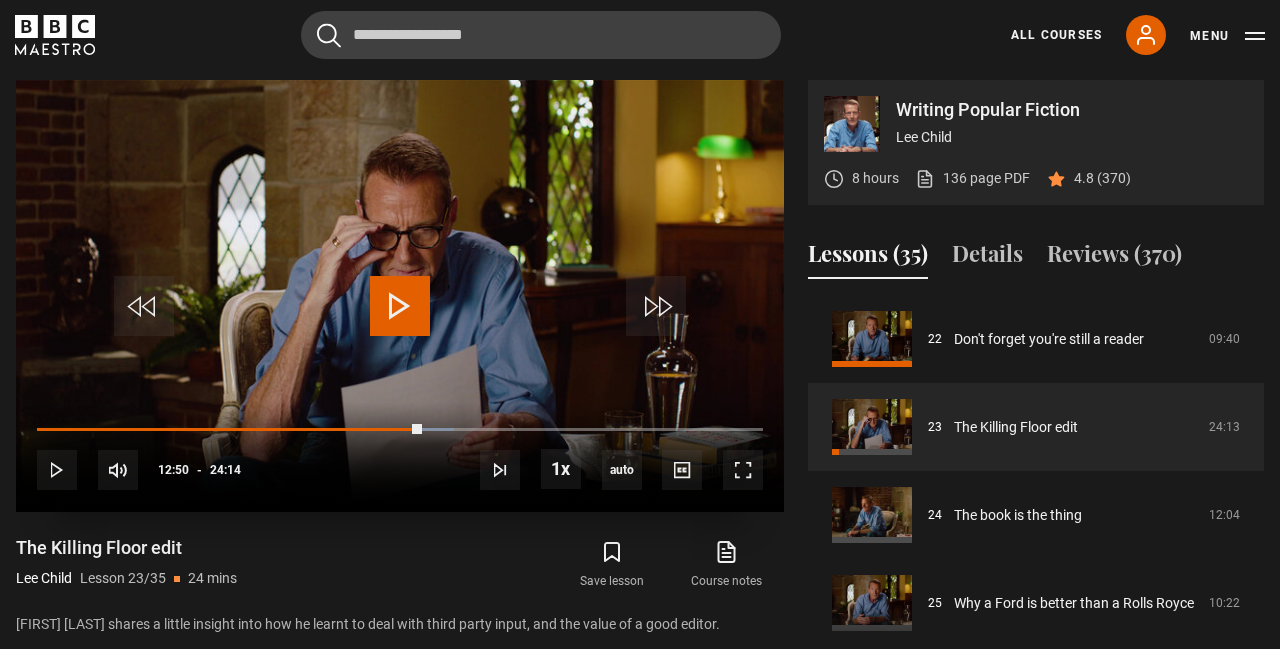 click at bounding box center (400, 306) 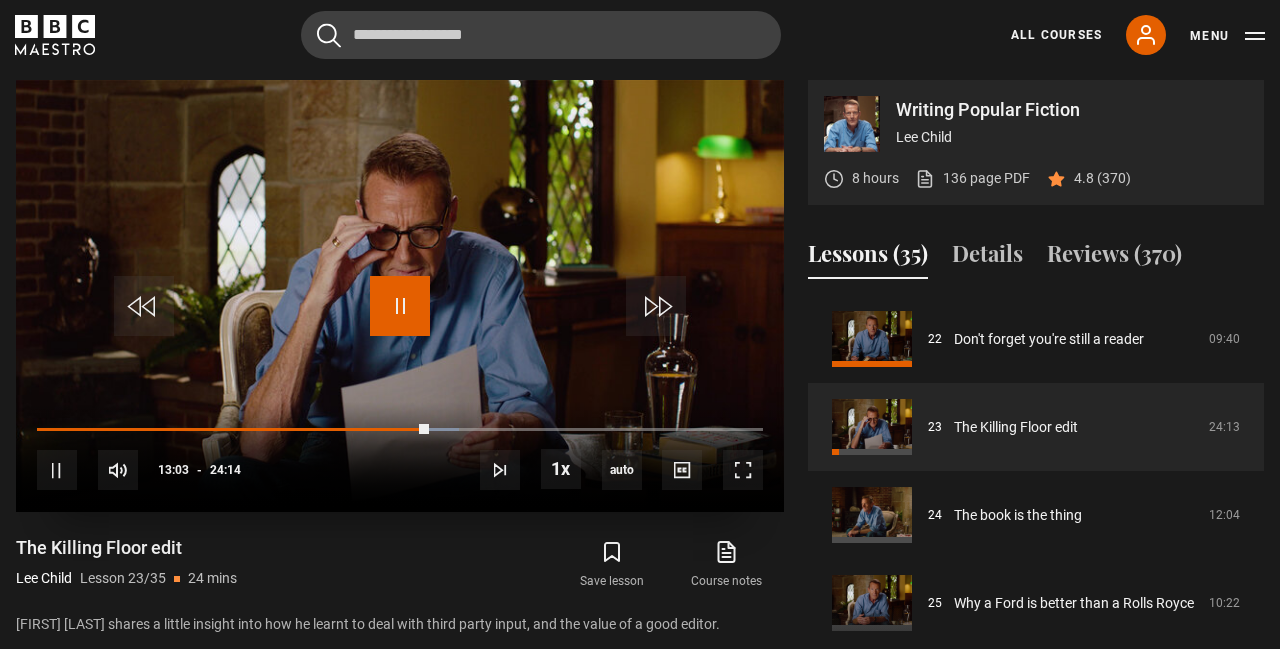 click at bounding box center [400, 306] 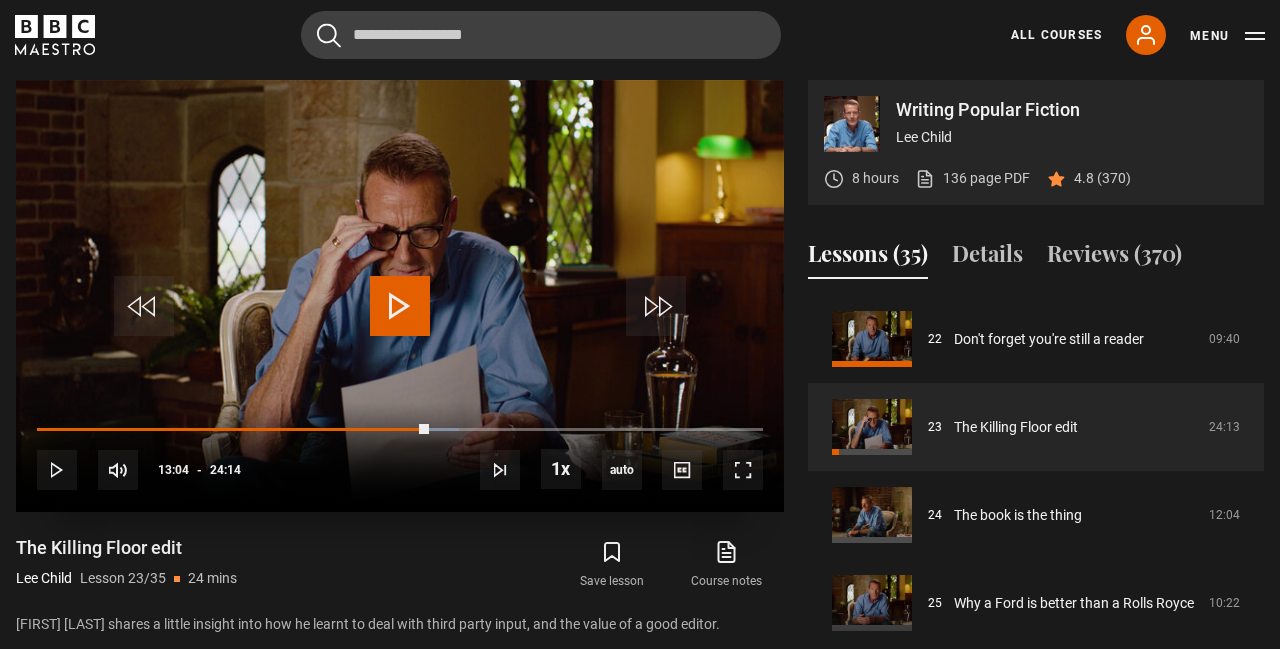 click at bounding box center [400, 306] 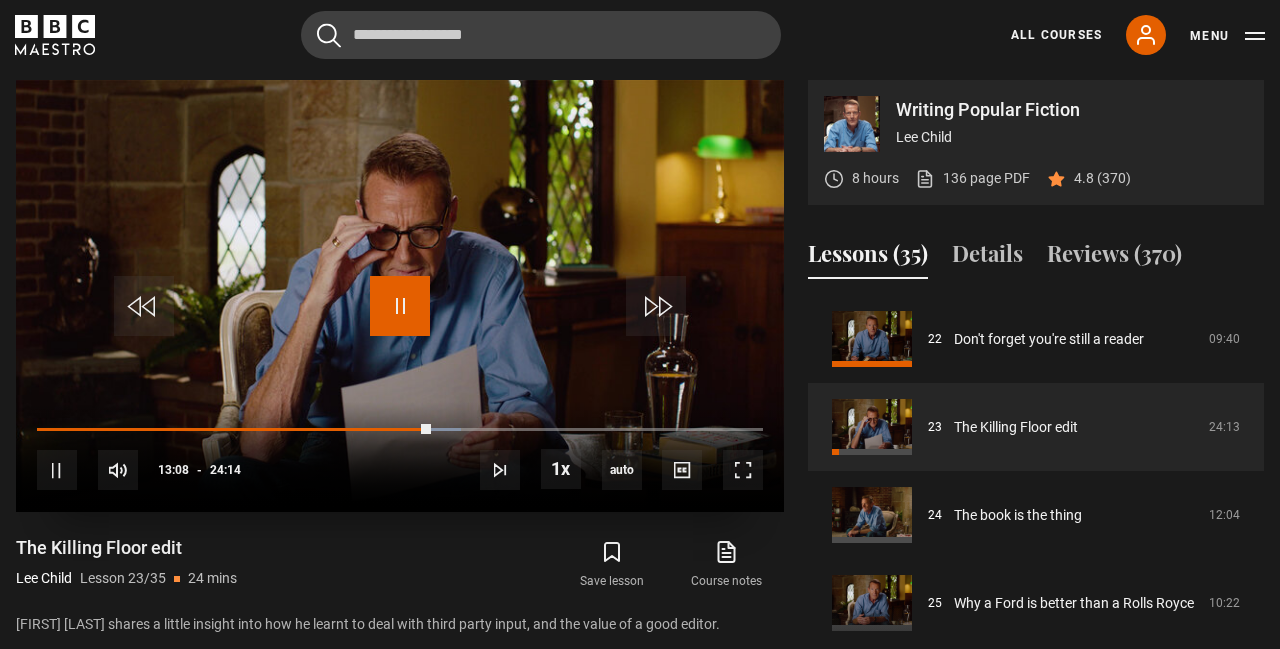 click at bounding box center (400, 306) 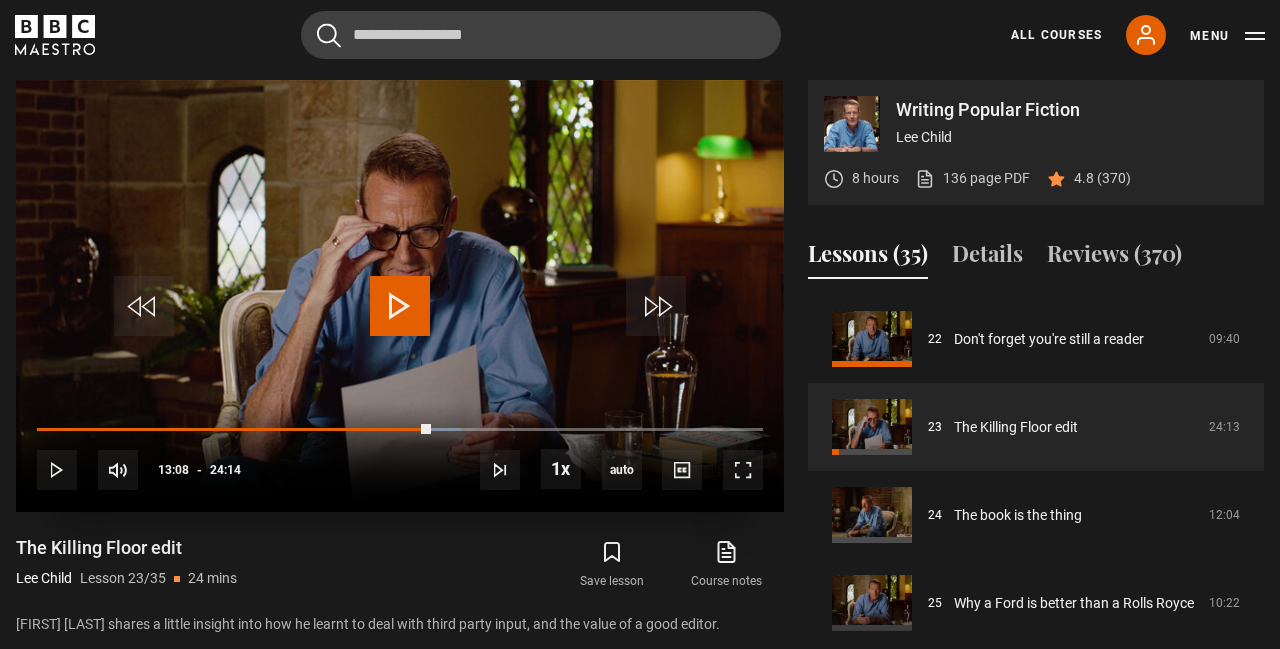 click at bounding box center [400, 306] 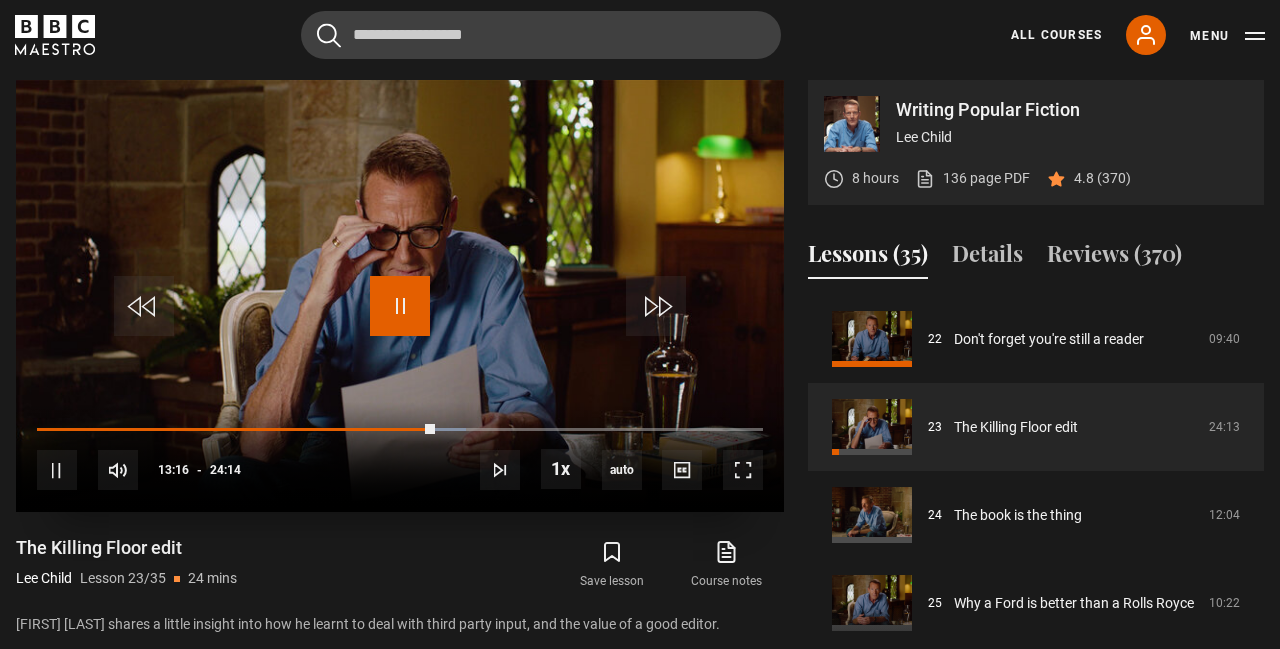 click at bounding box center (400, 306) 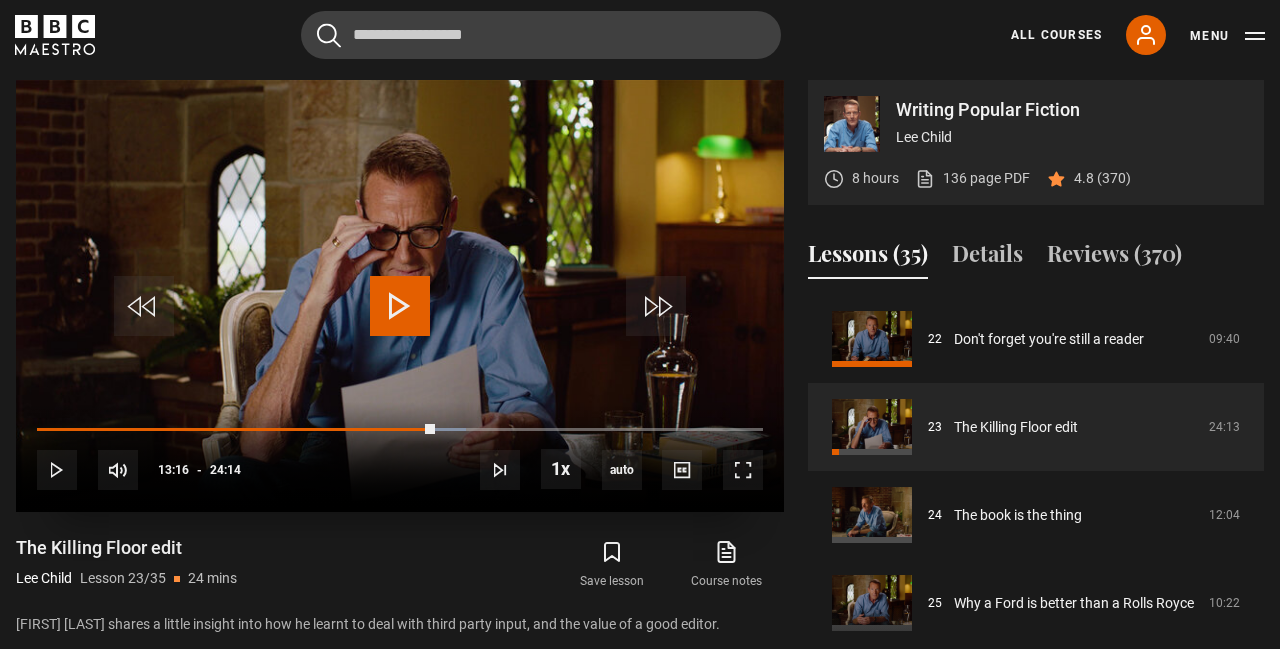 click at bounding box center [400, 306] 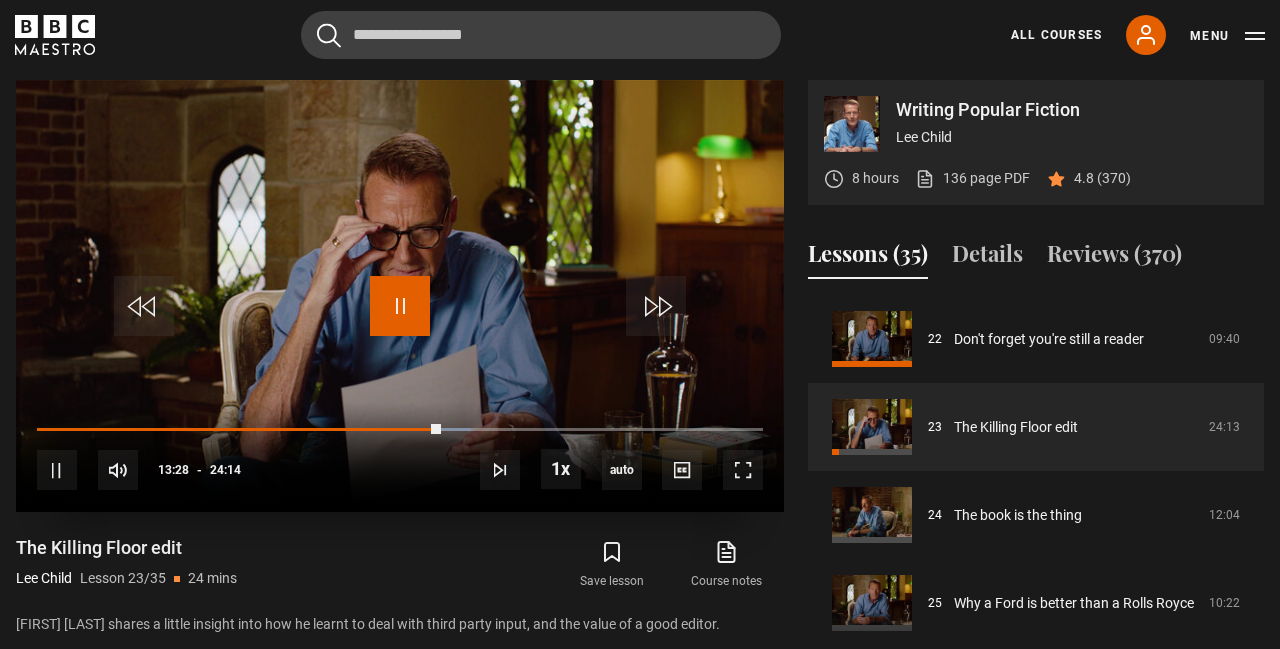 click at bounding box center [400, 306] 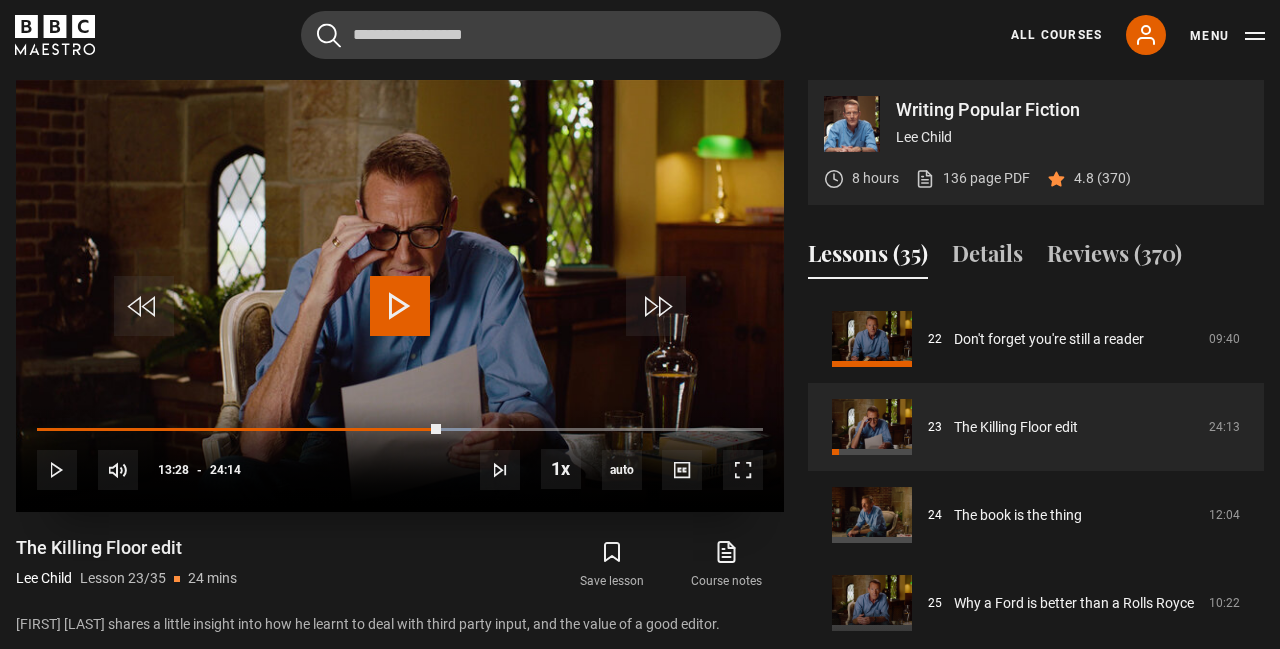 click at bounding box center [400, 306] 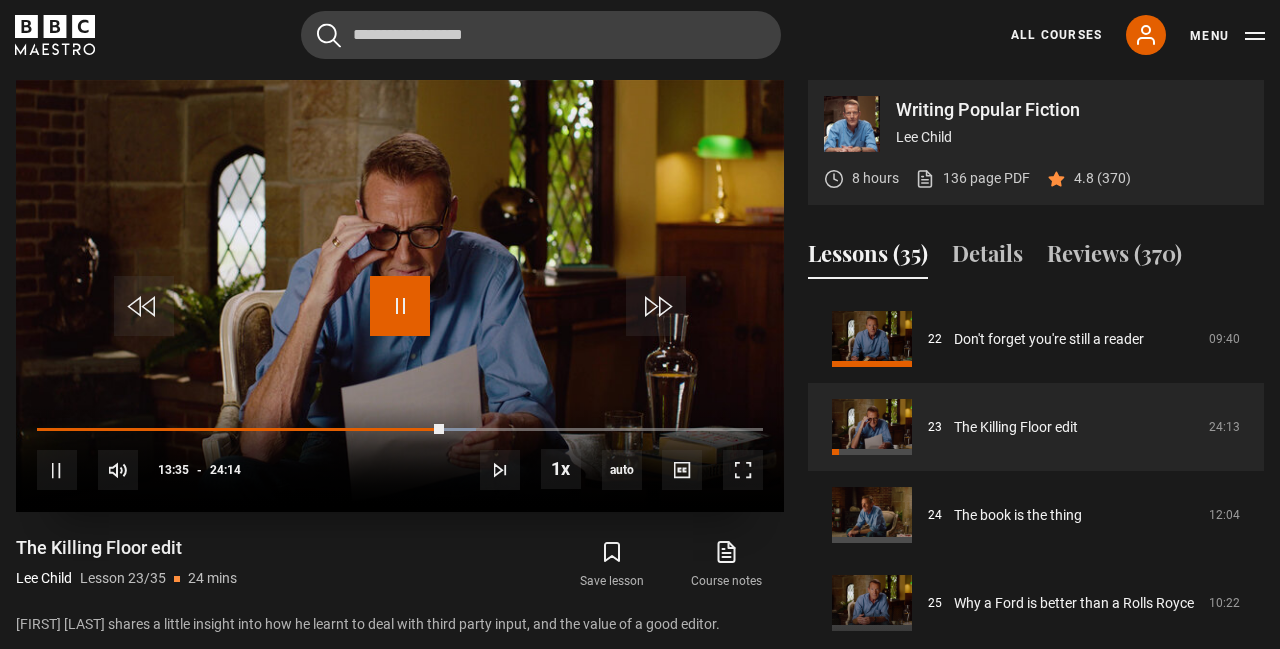 click at bounding box center [400, 306] 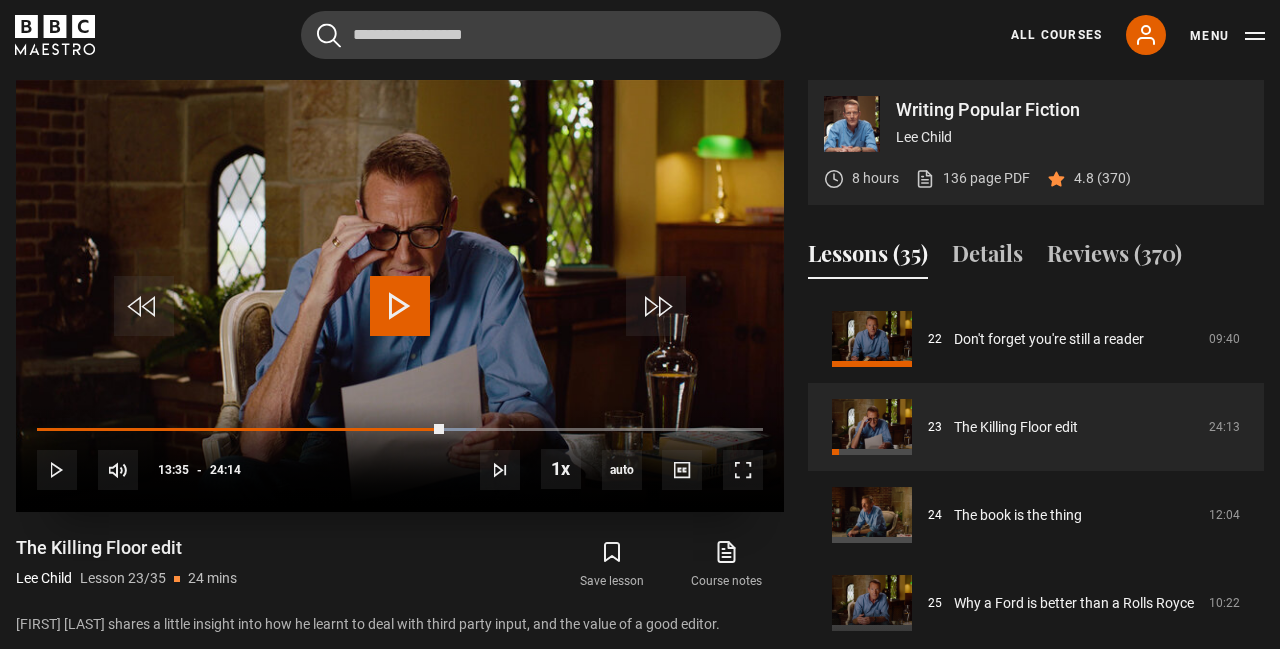 click at bounding box center (400, 306) 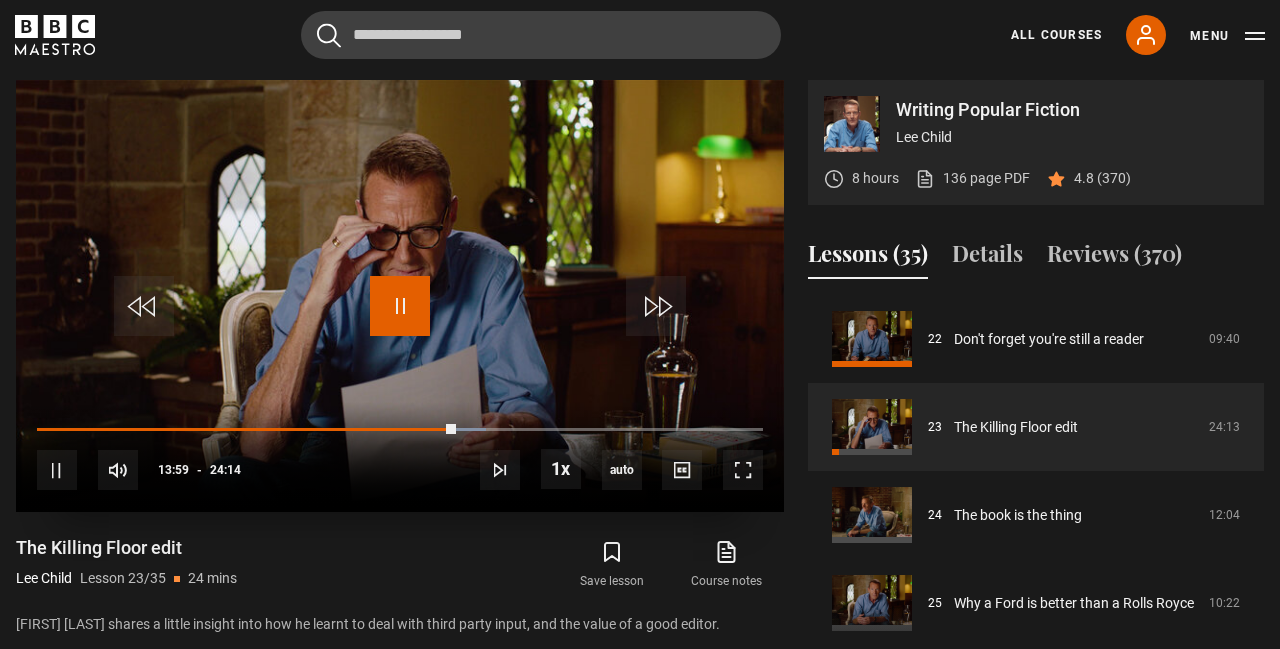 click at bounding box center [400, 306] 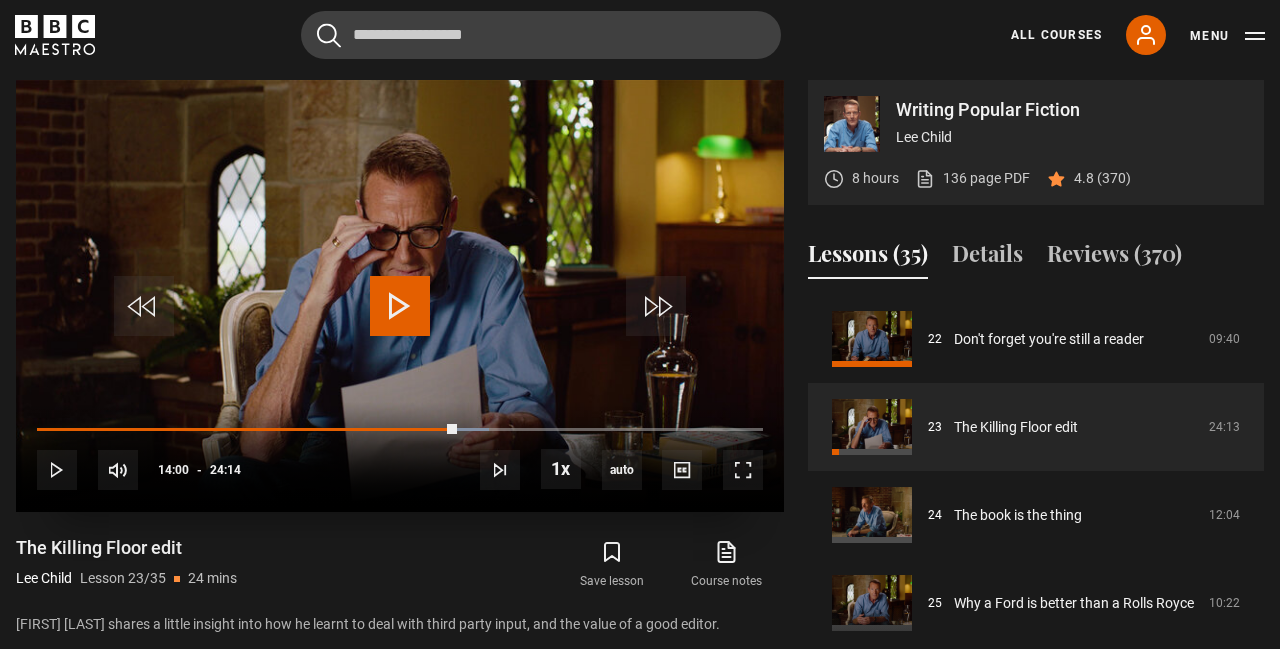 click at bounding box center (400, 306) 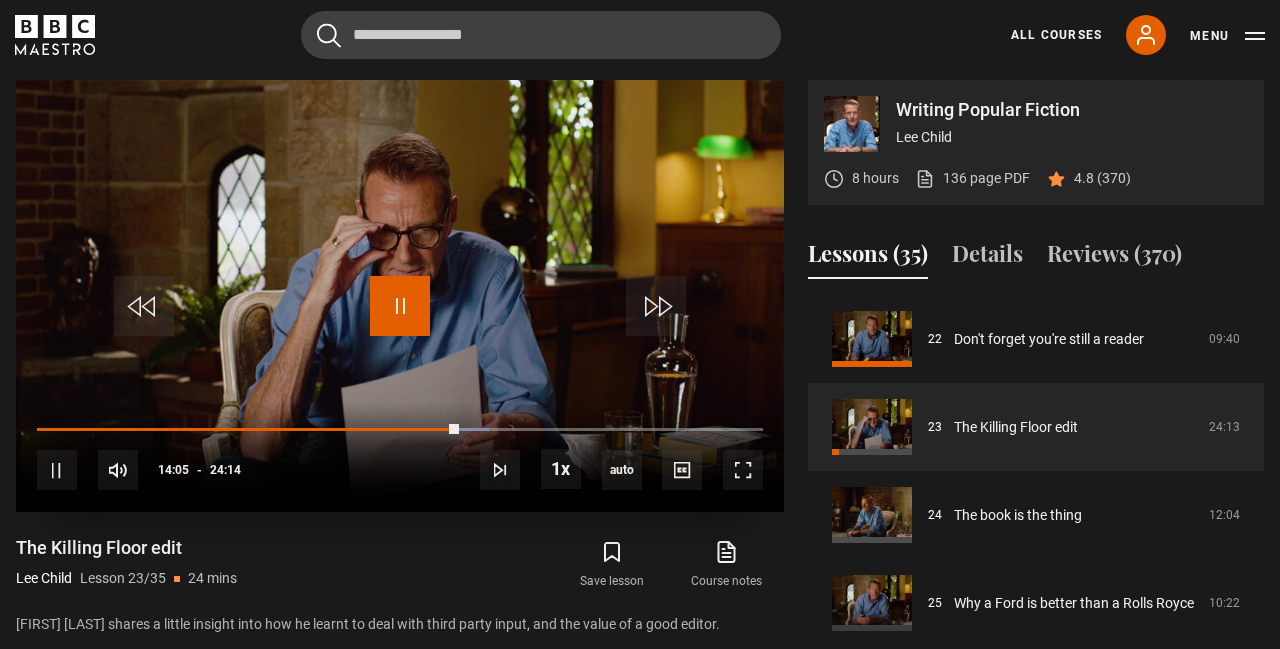click at bounding box center [400, 306] 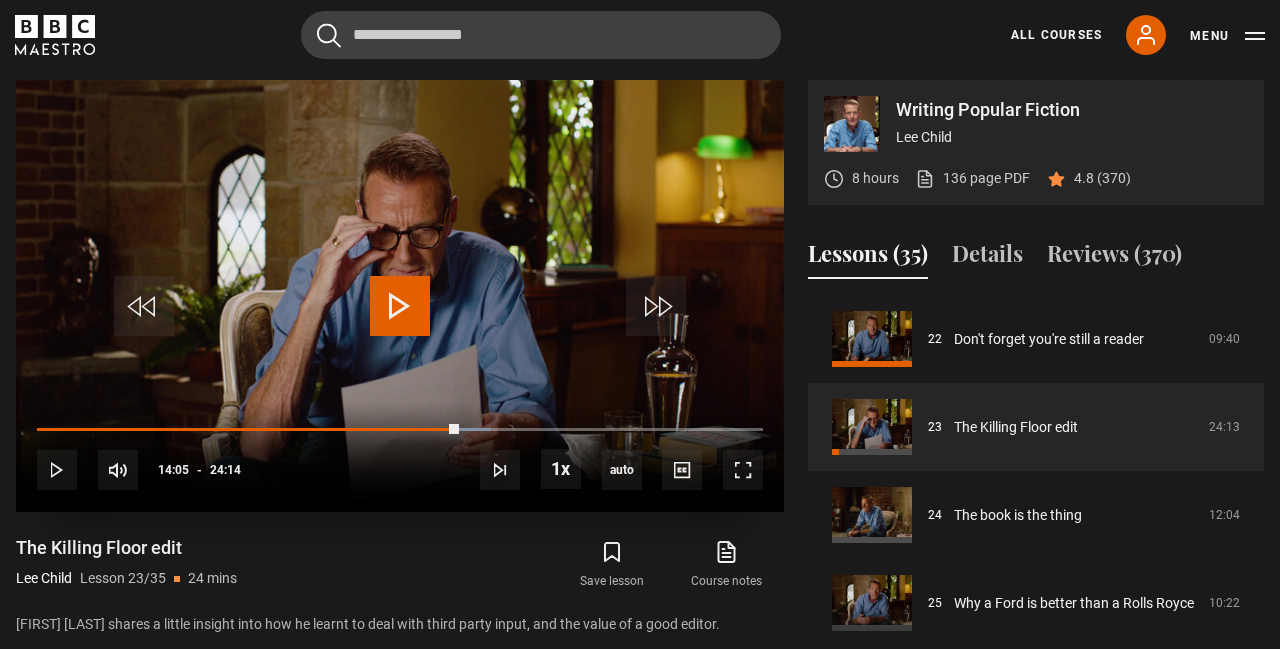 click at bounding box center (400, 306) 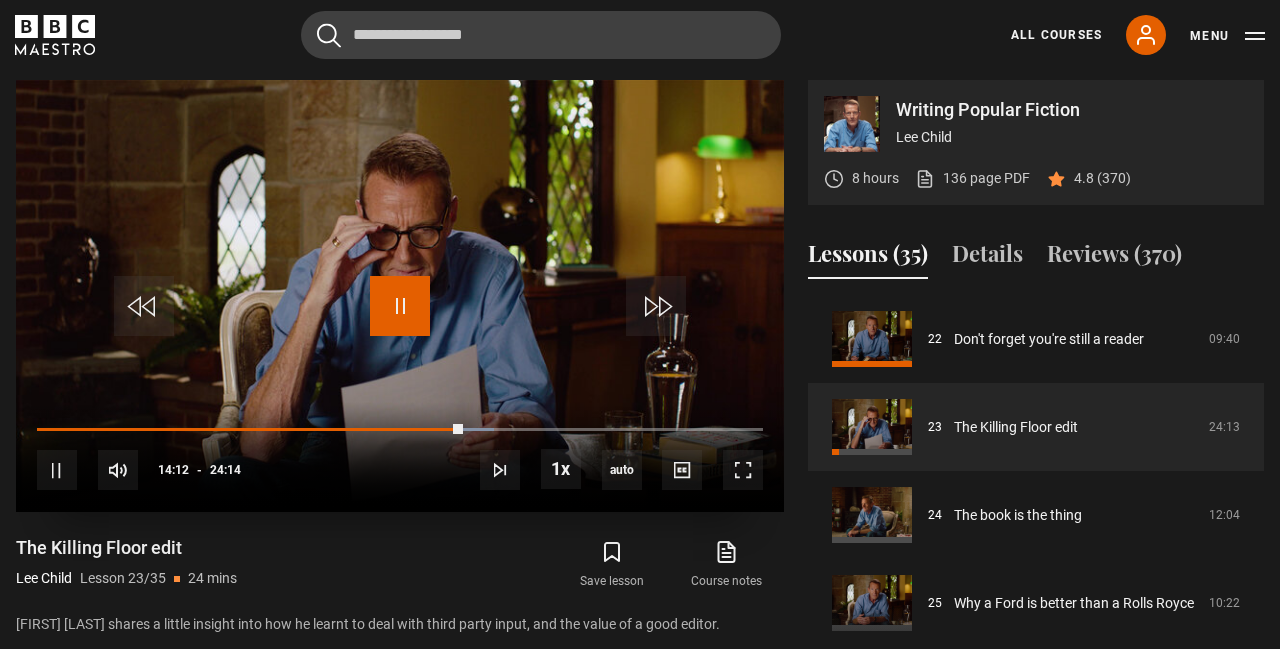 click at bounding box center (400, 306) 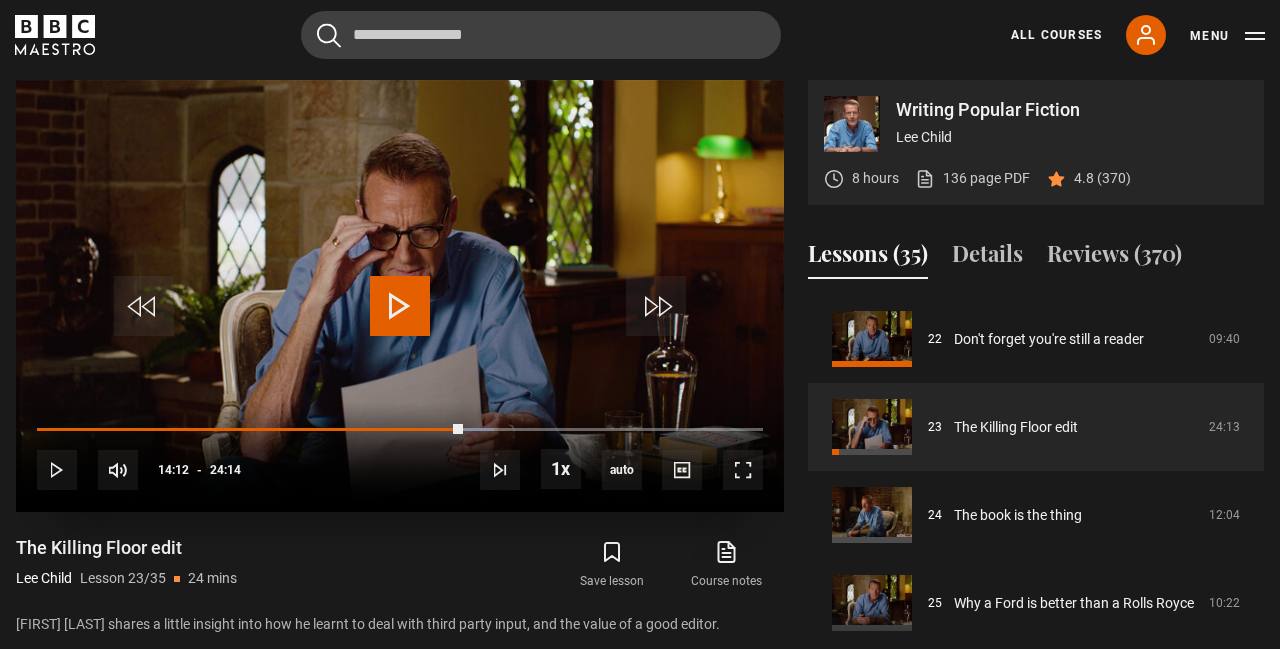 click at bounding box center (400, 306) 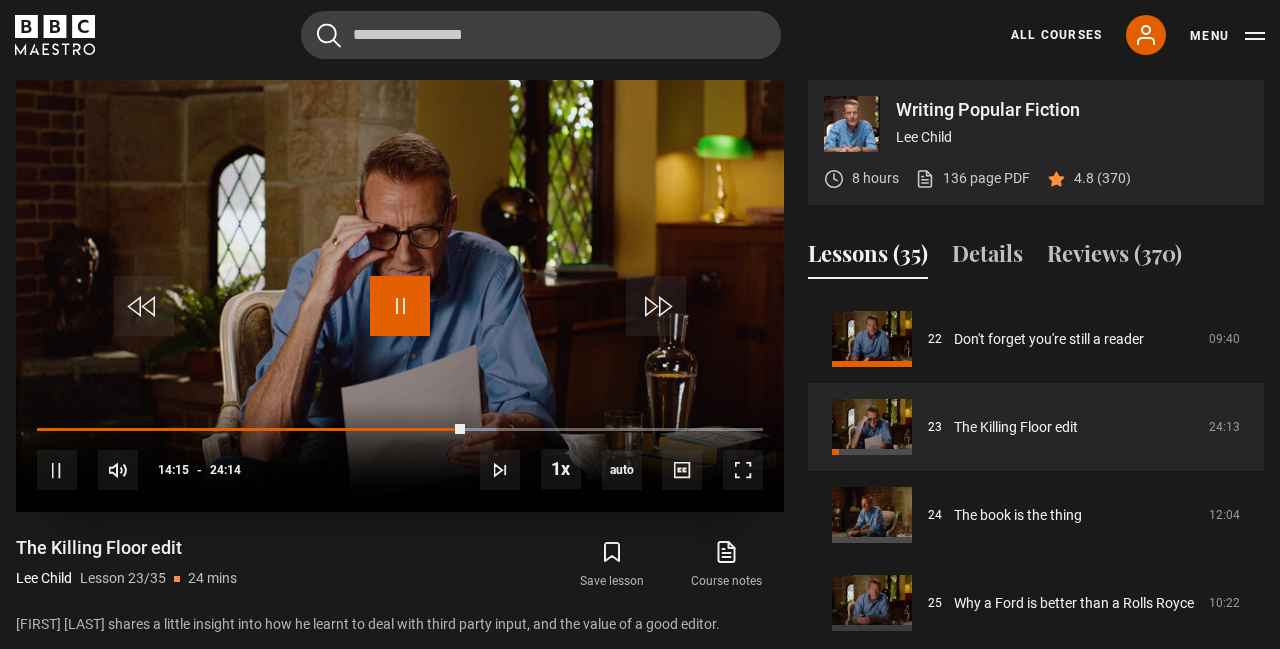 click at bounding box center (400, 306) 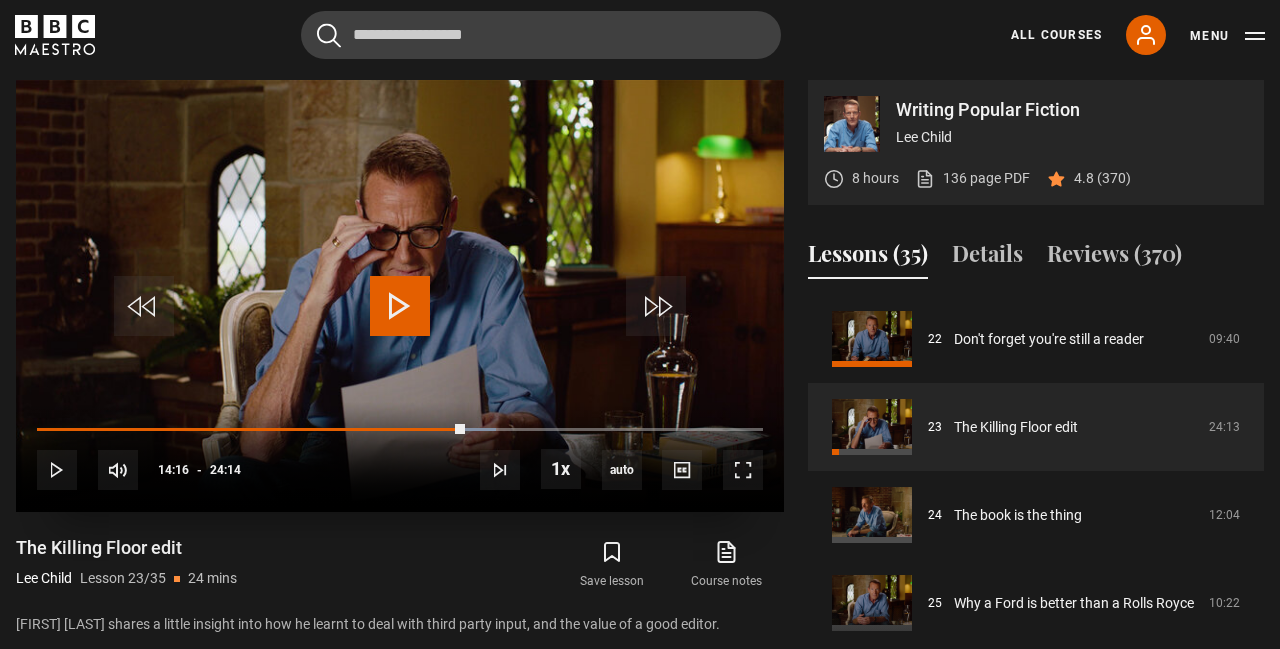 click at bounding box center [400, 306] 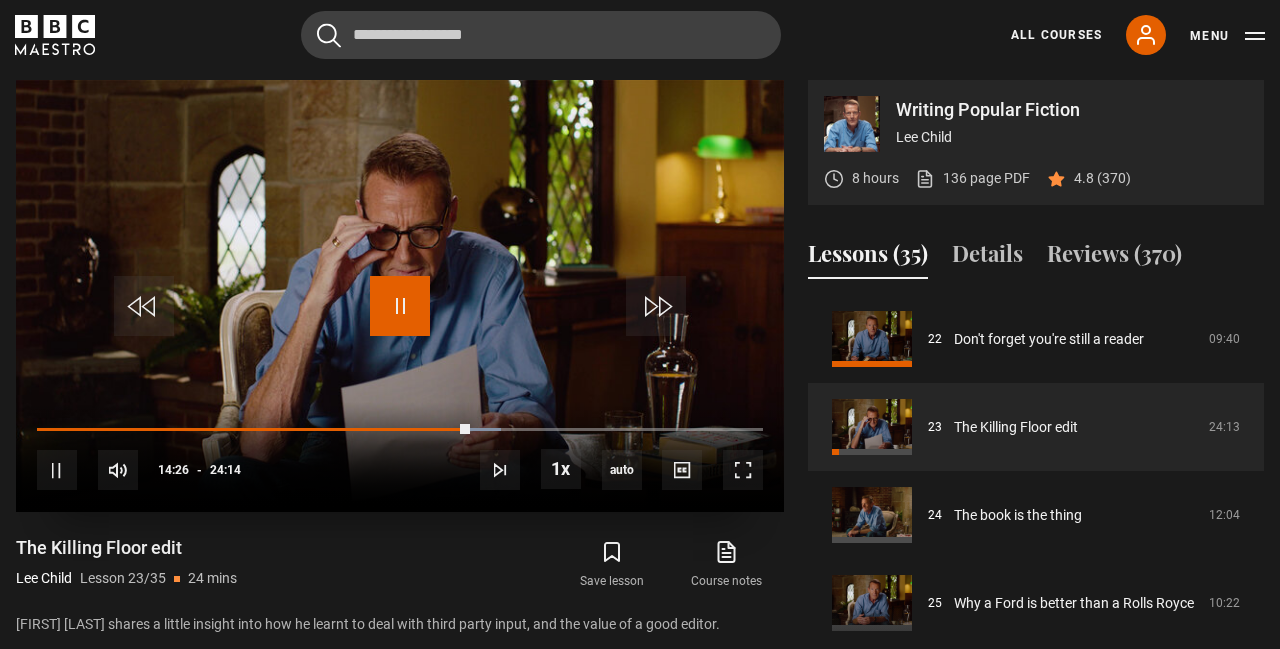 click at bounding box center (400, 306) 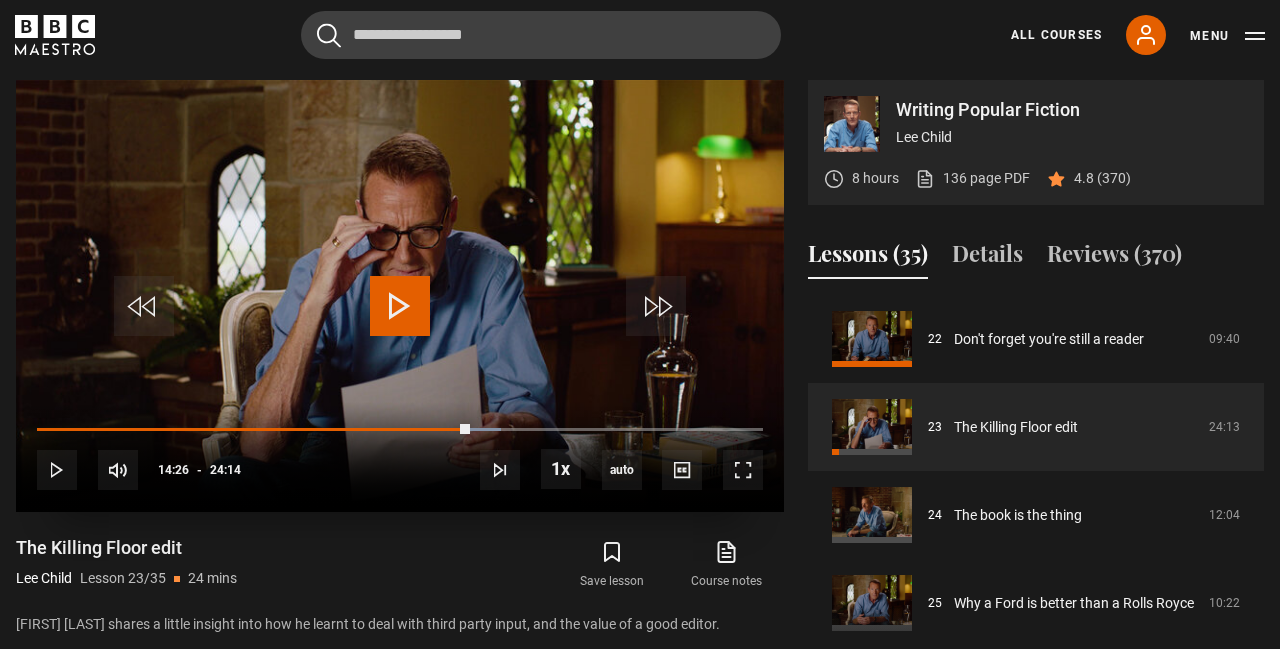 click at bounding box center [400, 306] 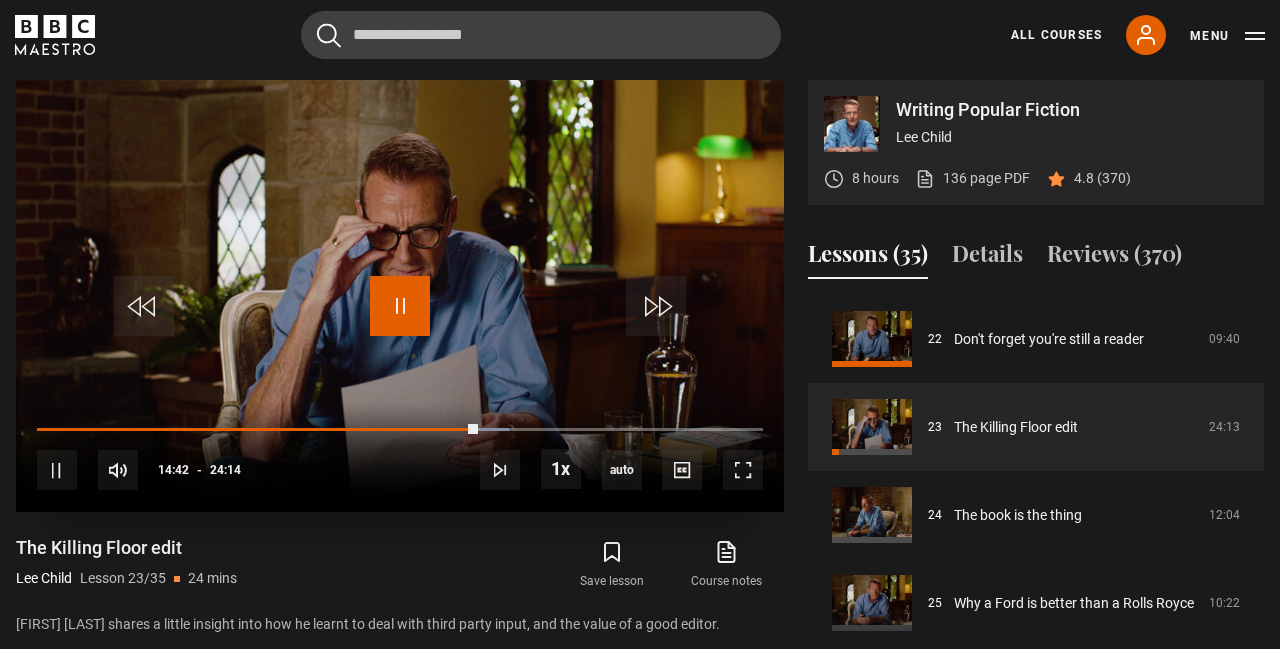 click at bounding box center [400, 306] 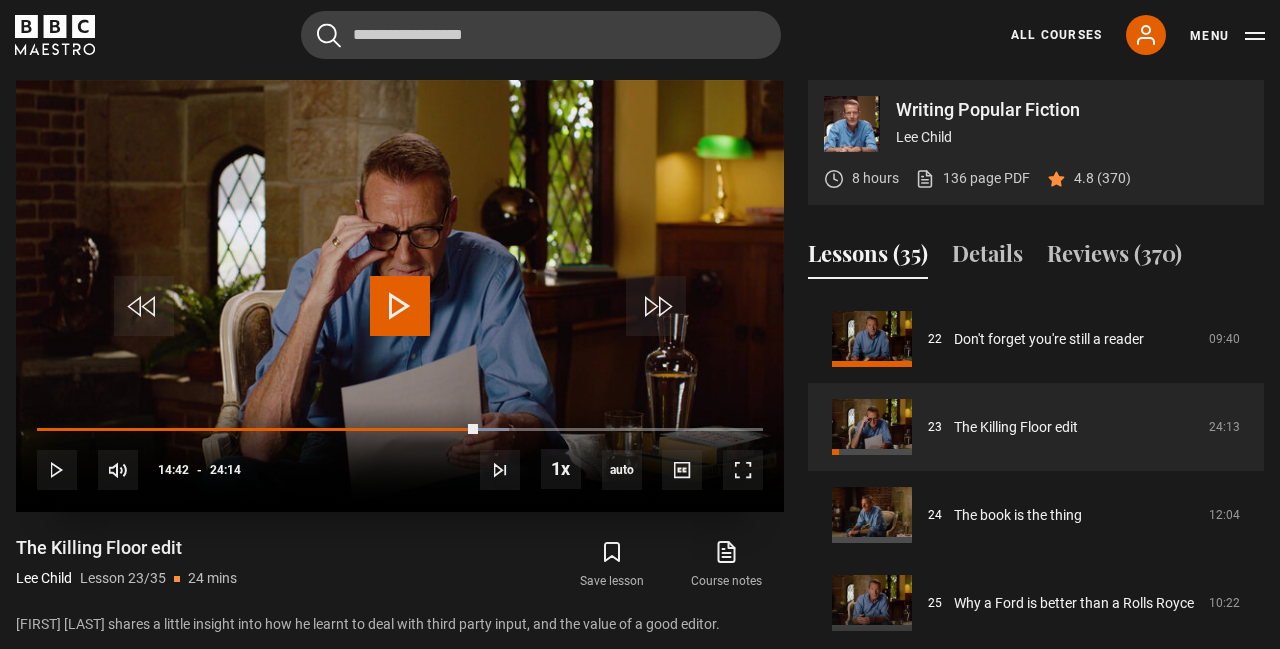click at bounding box center (400, 306) 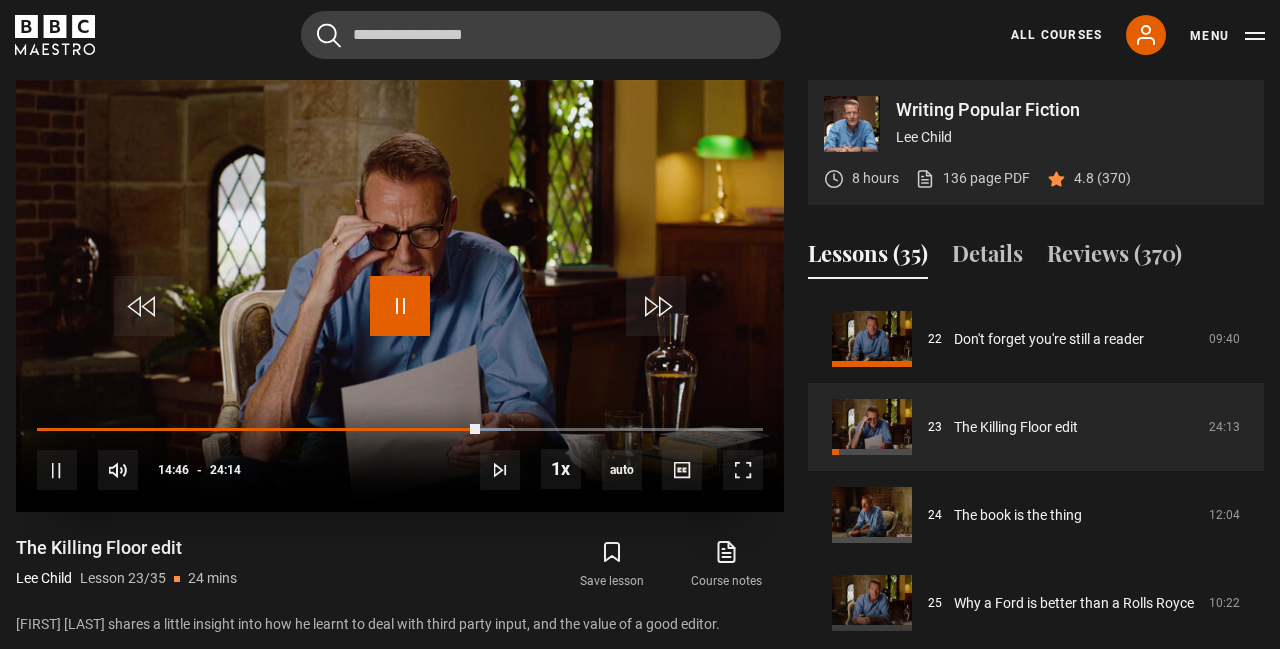 click at bounding box center (400, 306) 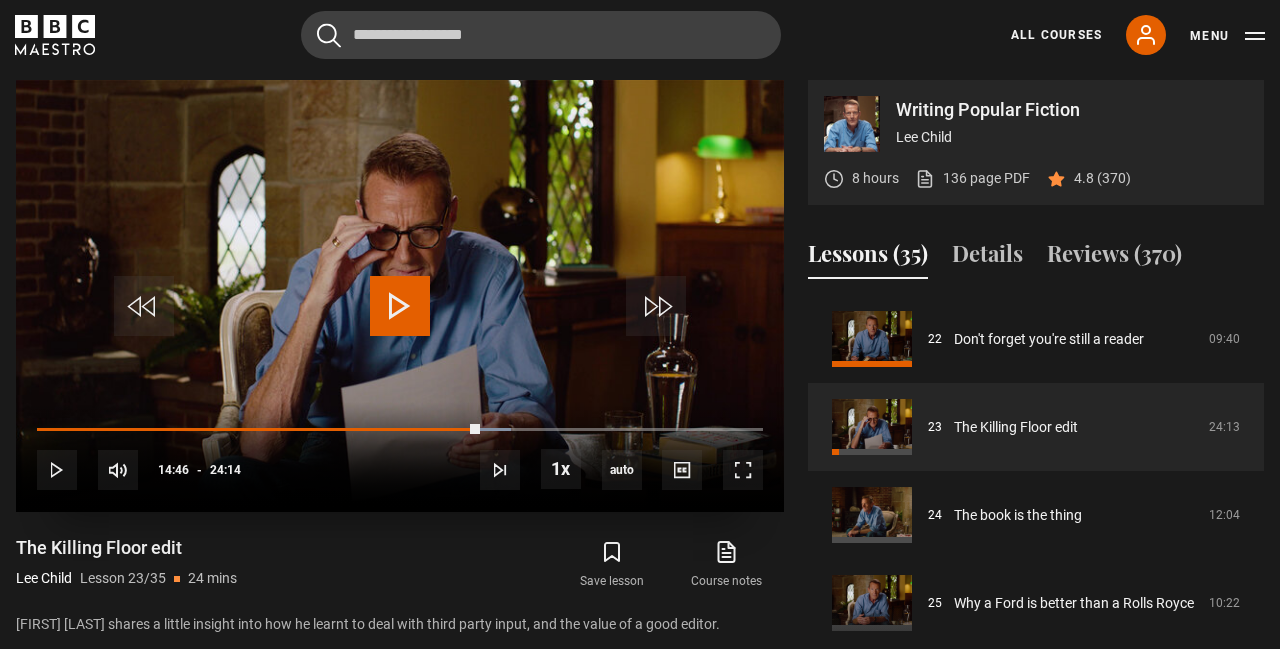 click at bounding box center (400, 306) 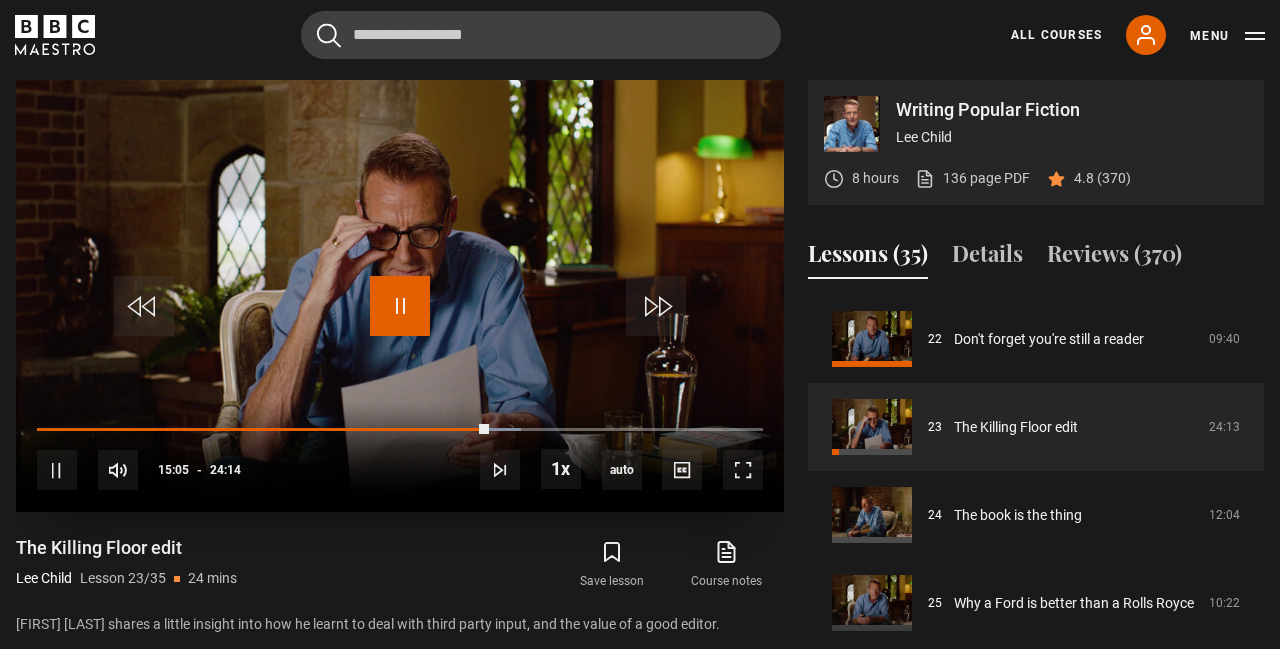 click at bounding box center (400, 306) 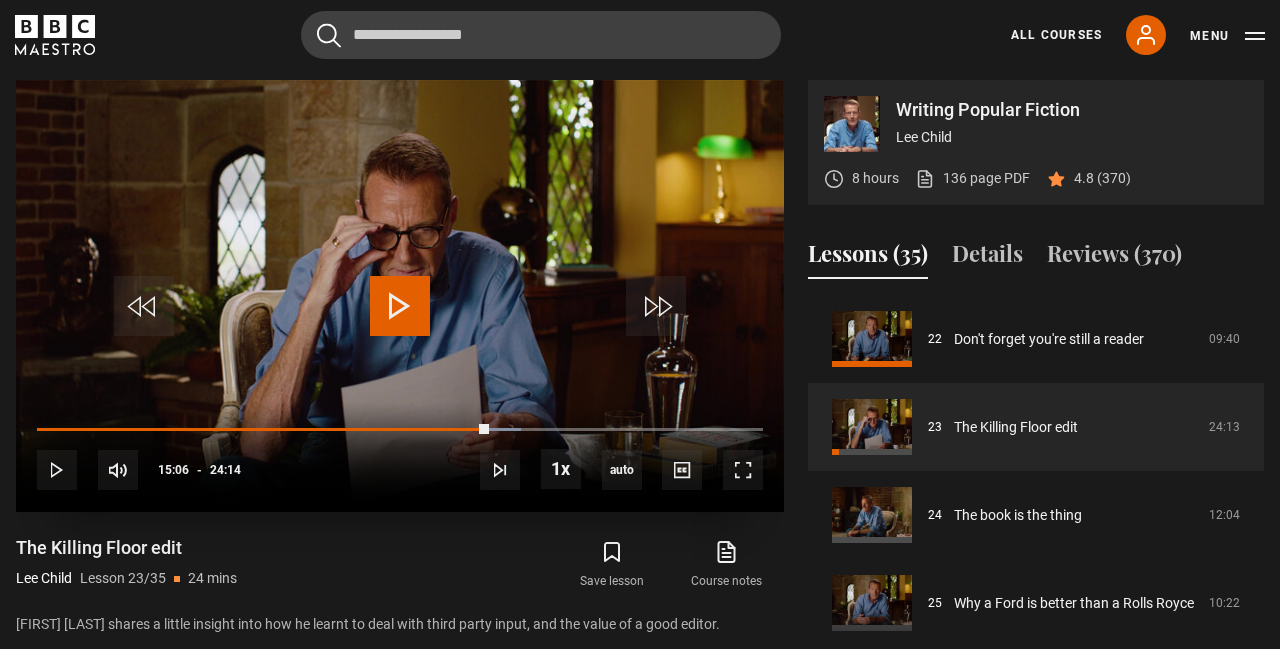 click at bounding box center [400, 306] 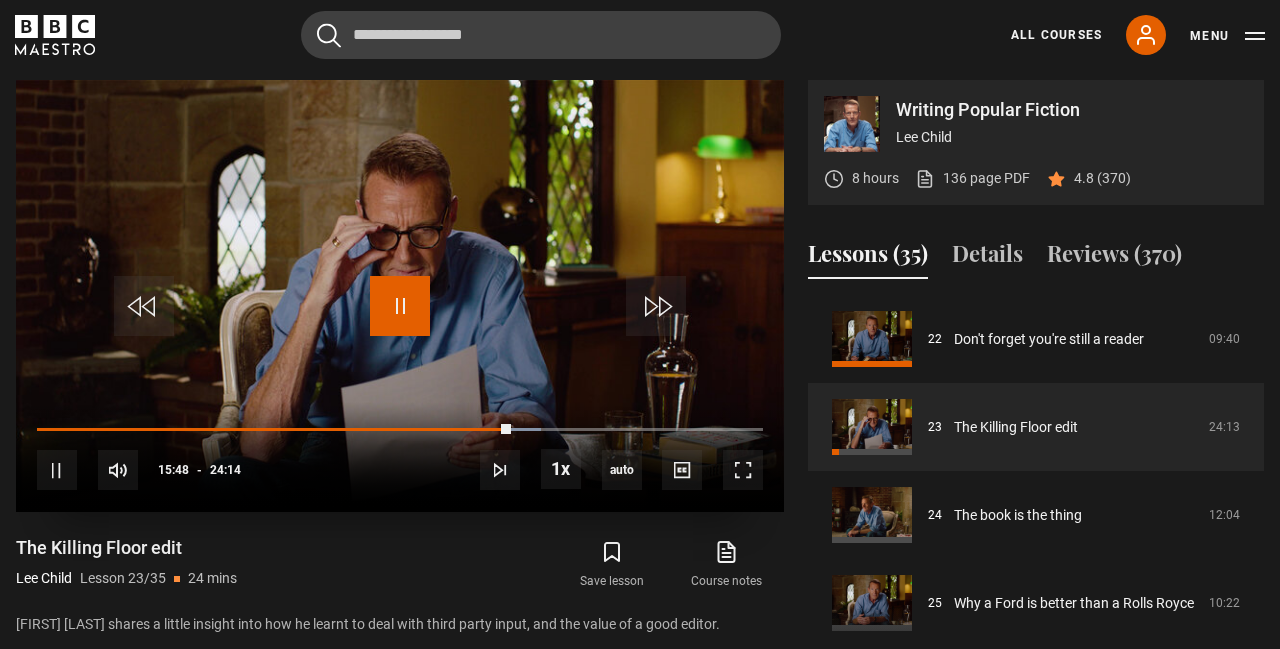 click at bounding box center (400, 306) 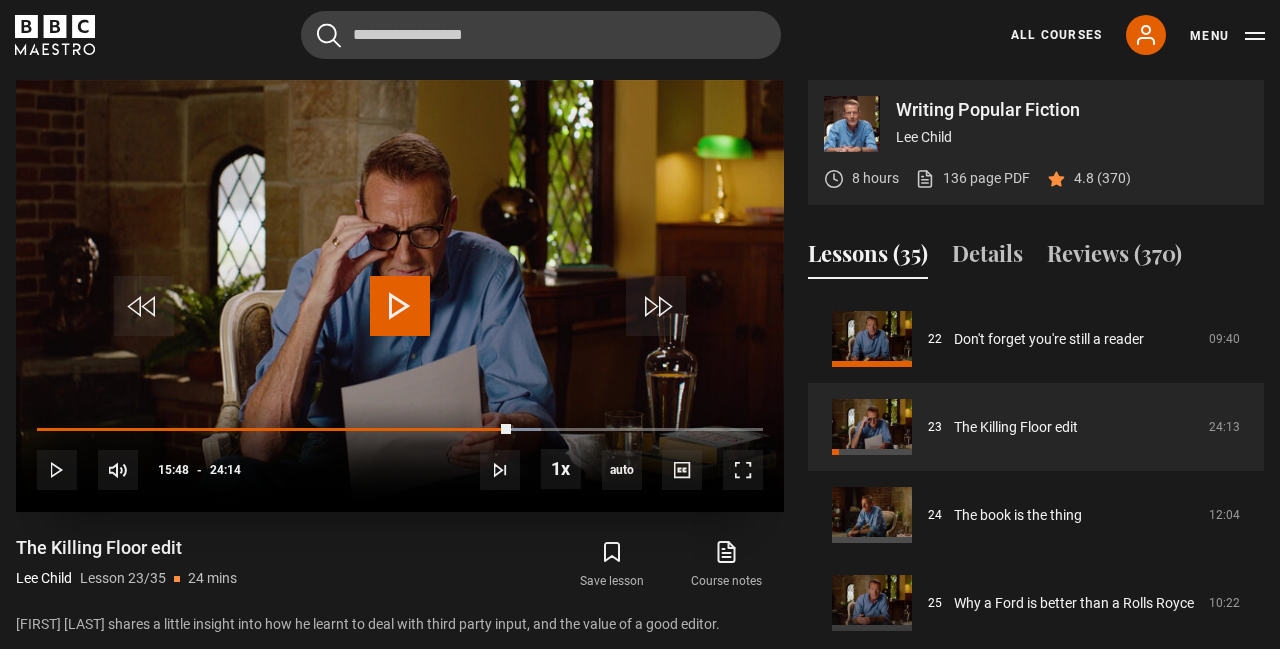 click at bounding box center (400, 306) 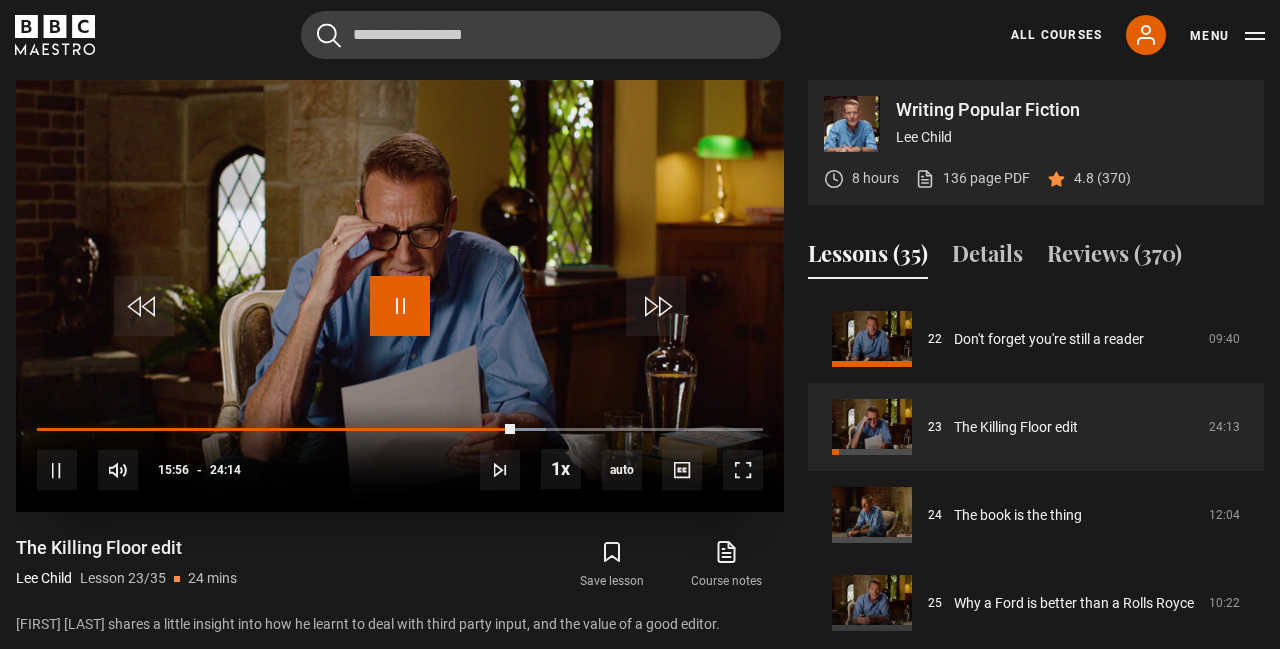 click at bounding box center [400, 306] 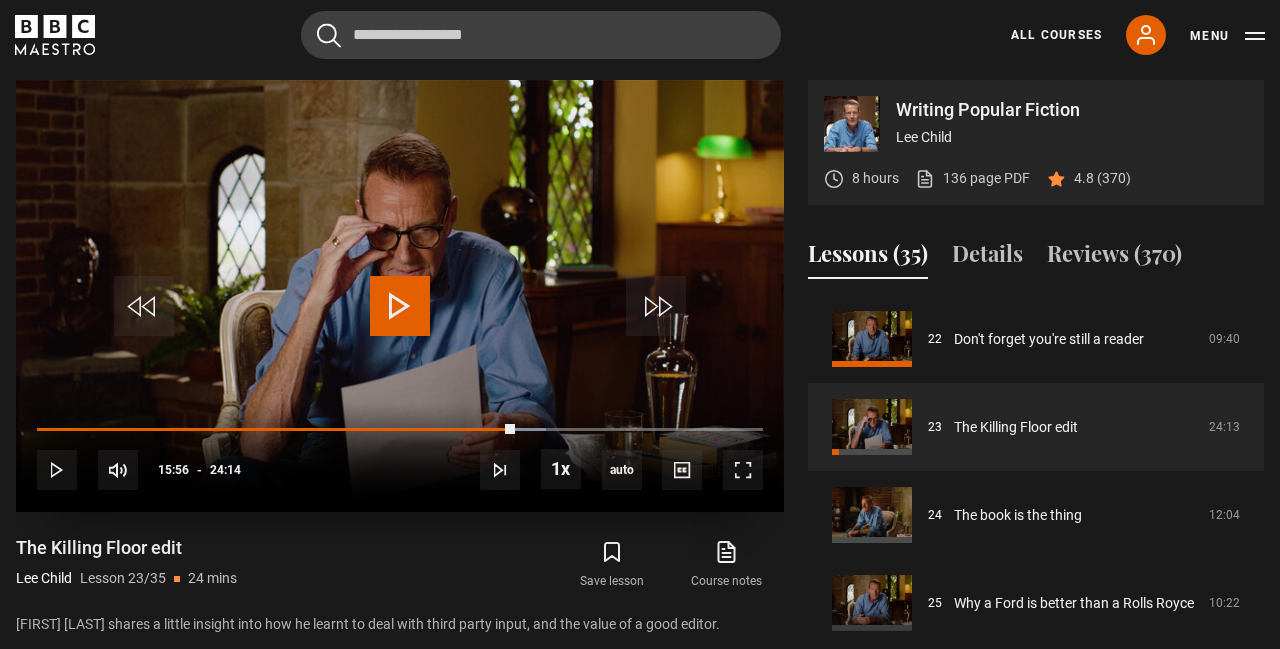 click at bounding box center [400, 306] 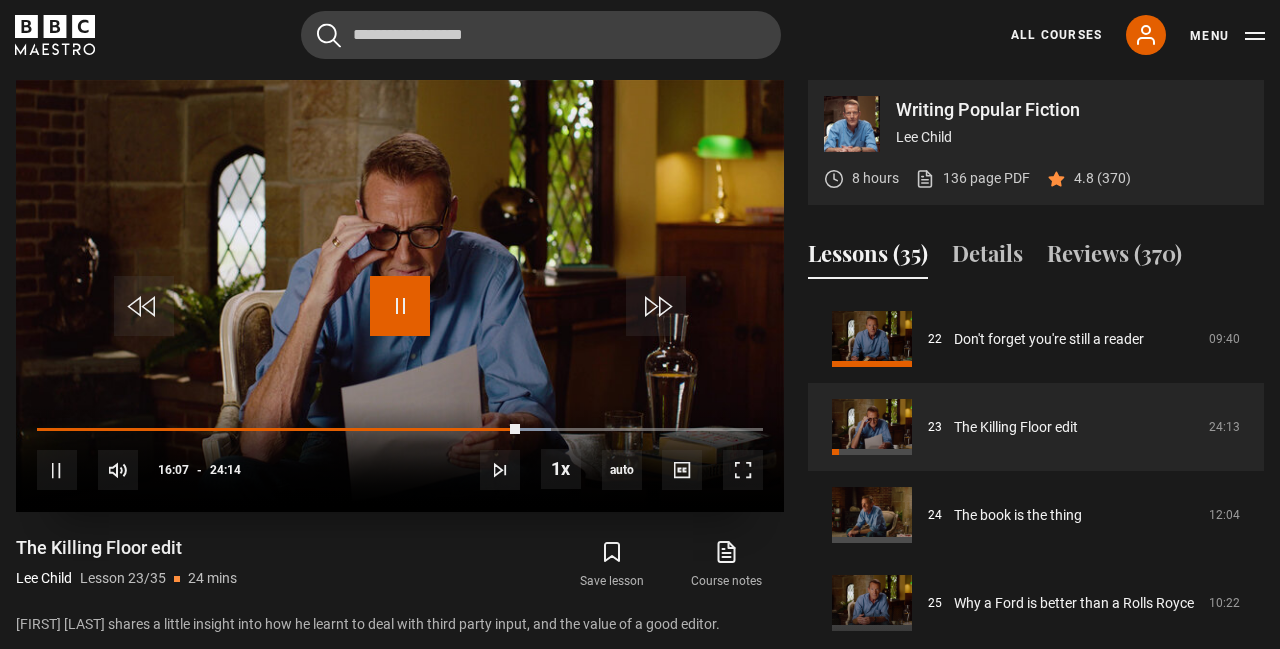 click at bounding box center (400, 306) 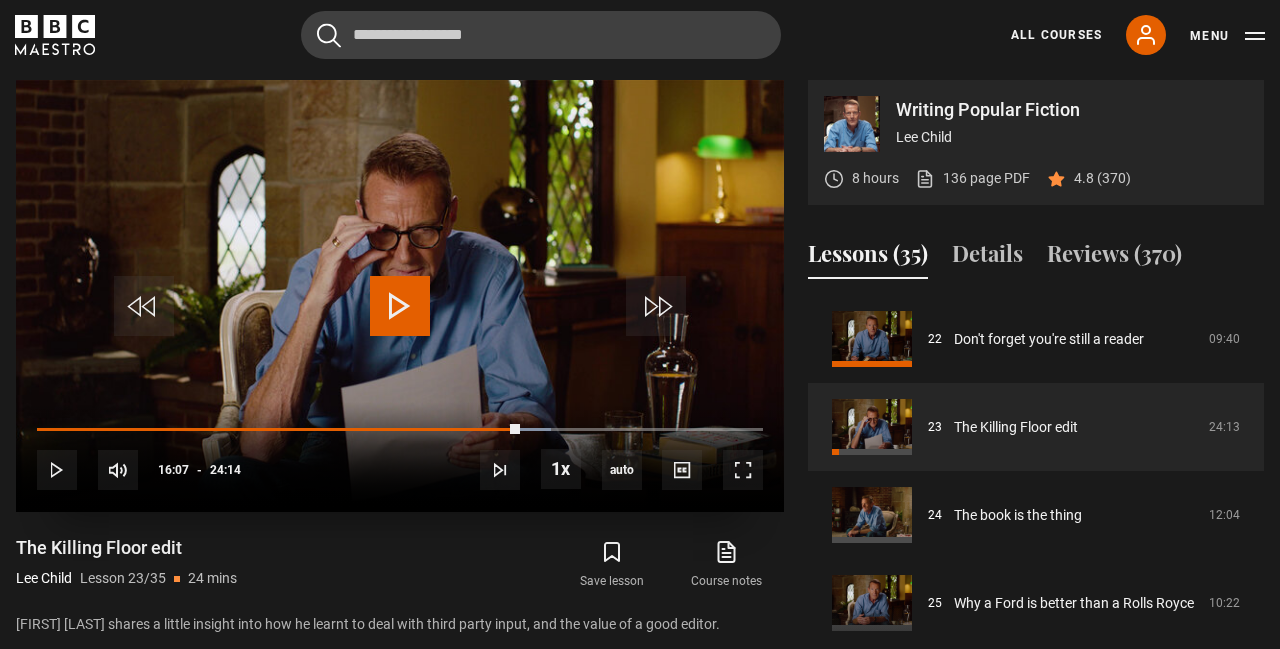 click at bounding box center [400, 306] 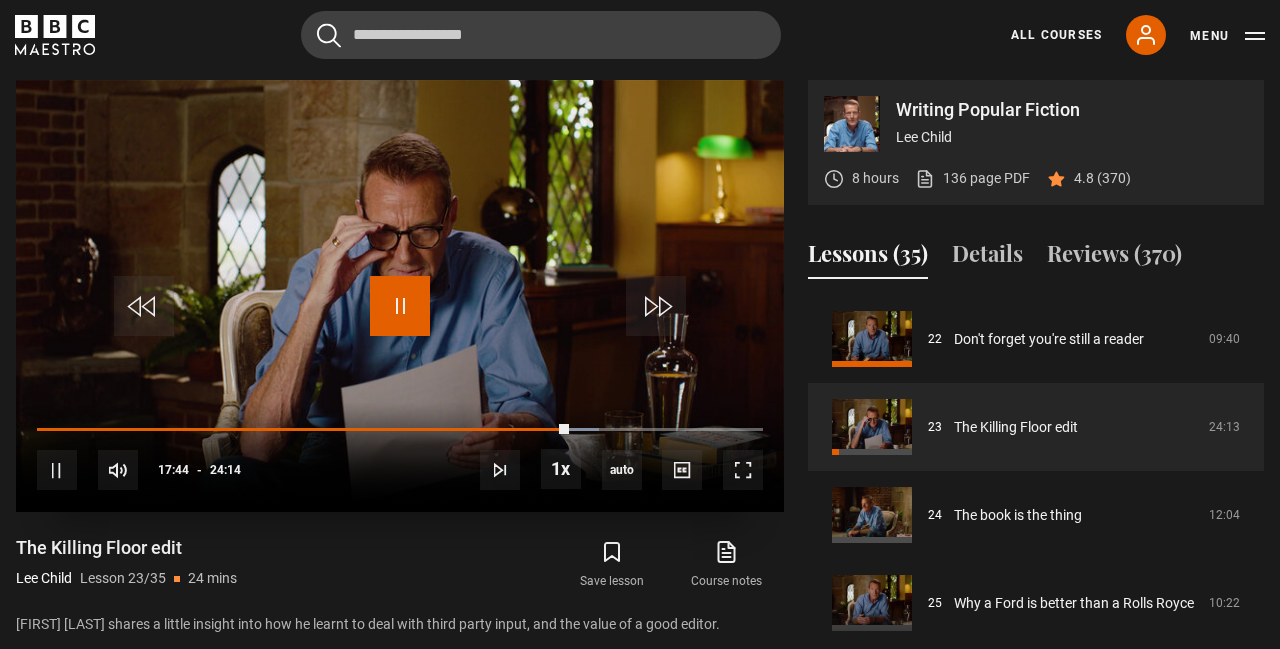 click at bounding box center (400, 306) 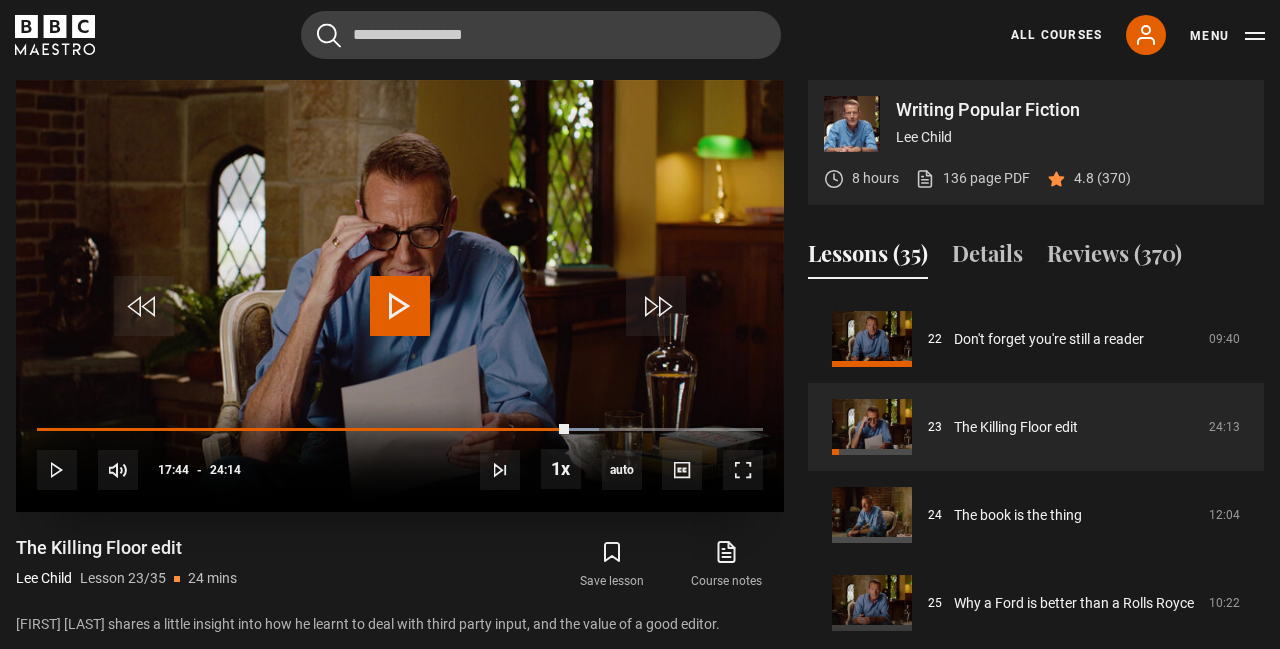 click at bounding box center [400, 306] 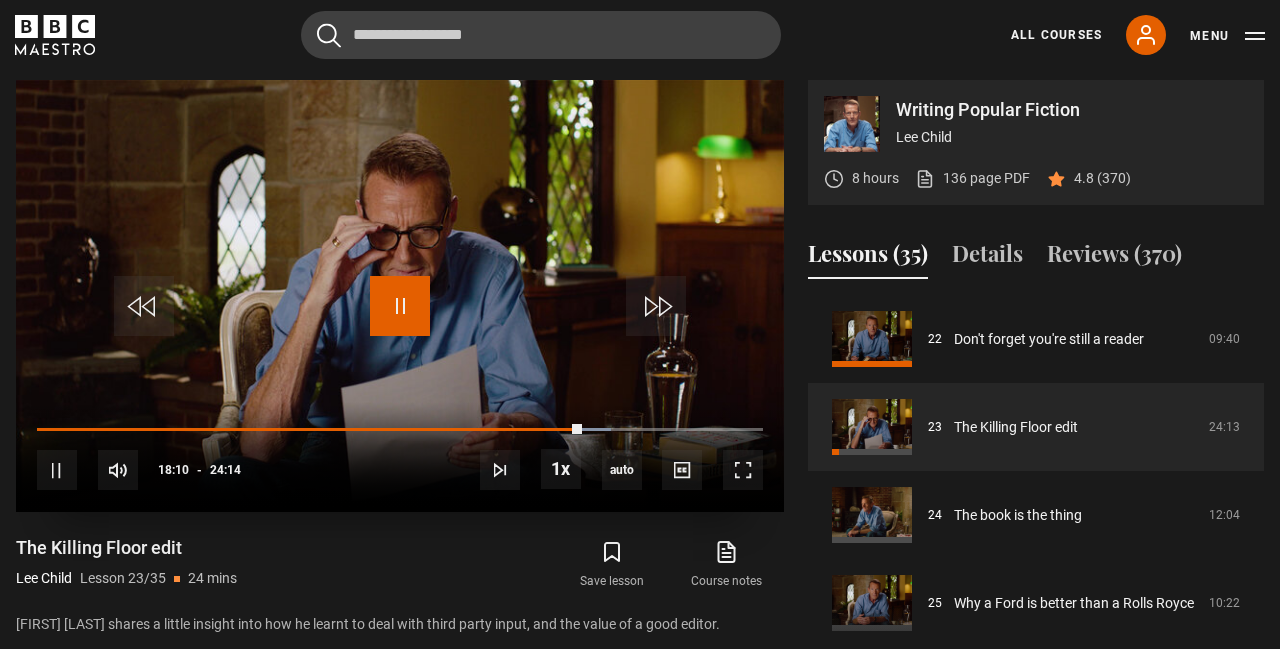 click at bounding box center [400, 306] 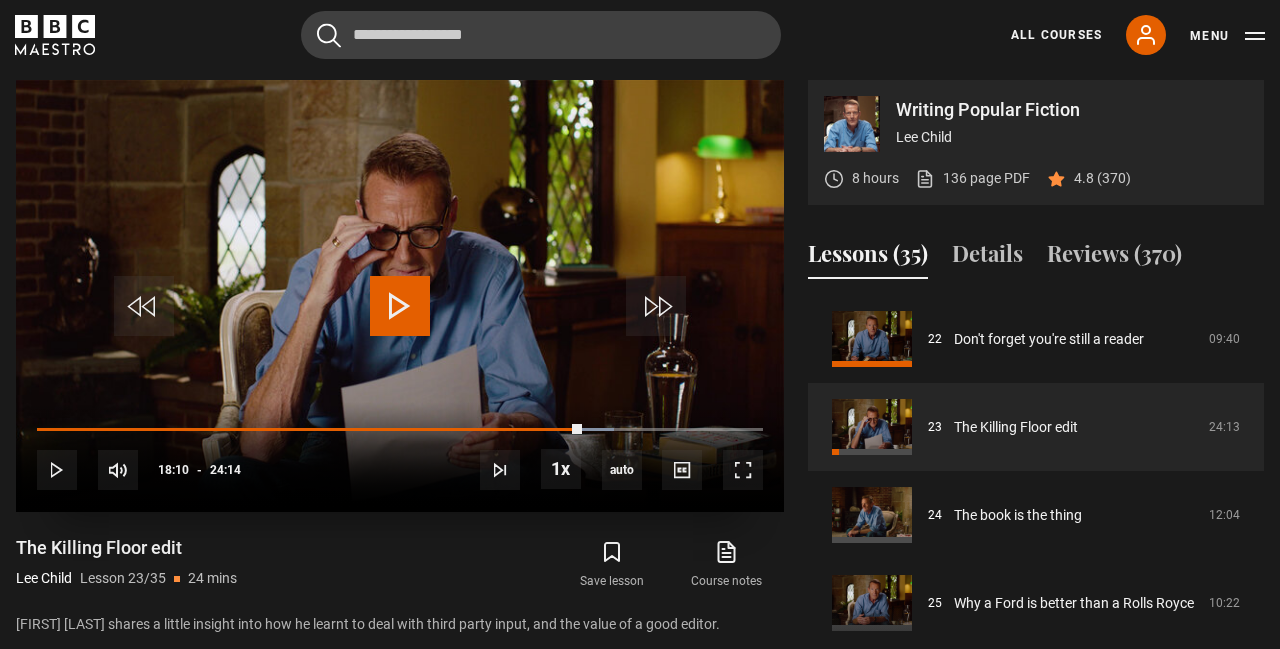 click at bounding box center (400, 306) 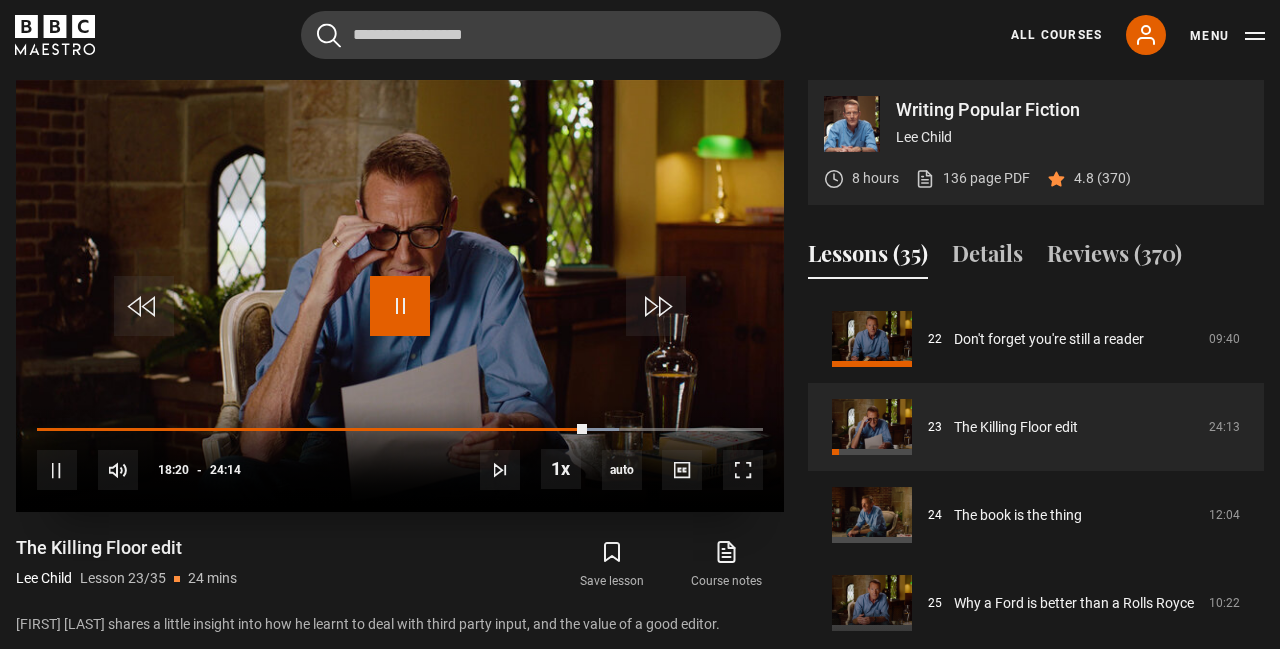 click at bounding box center (400, 306) 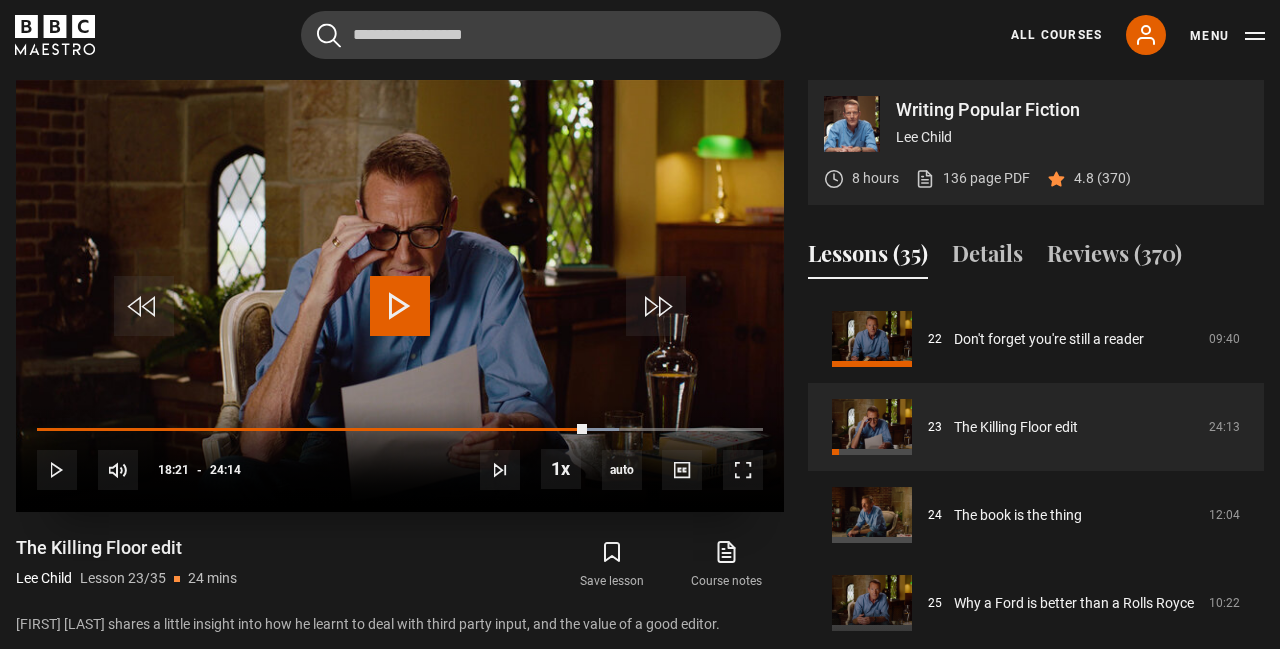 click at bounding box center [400, 306] 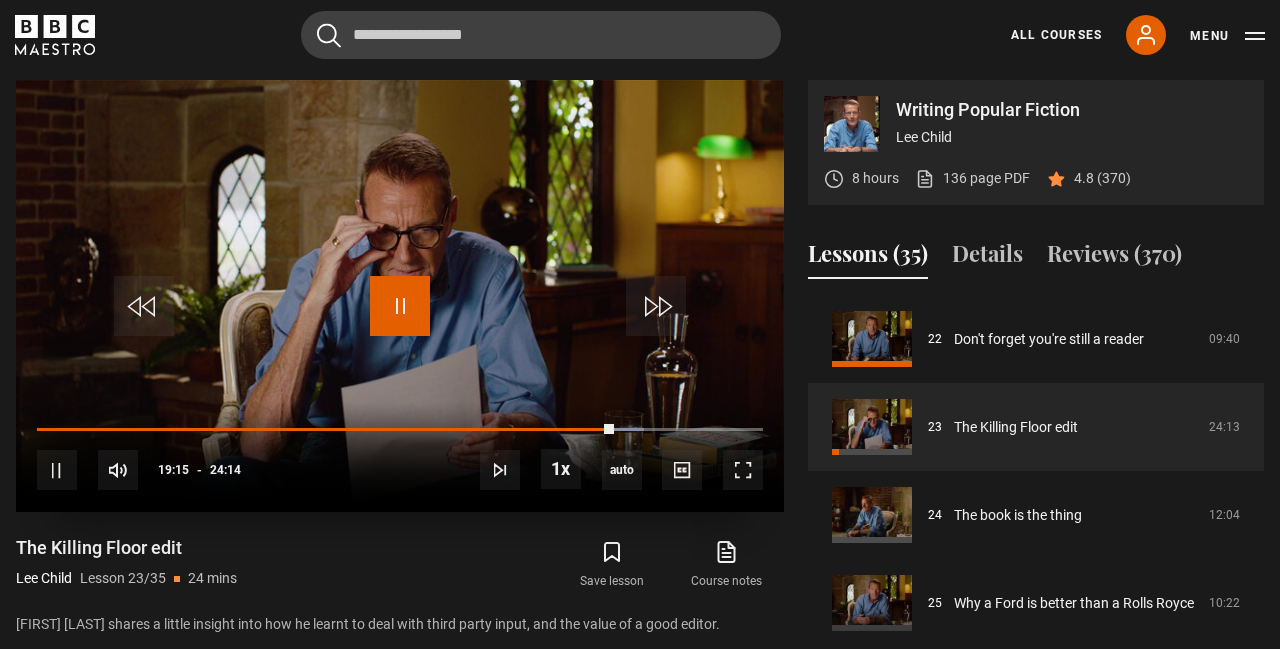 click at bounding box center (400, 306) 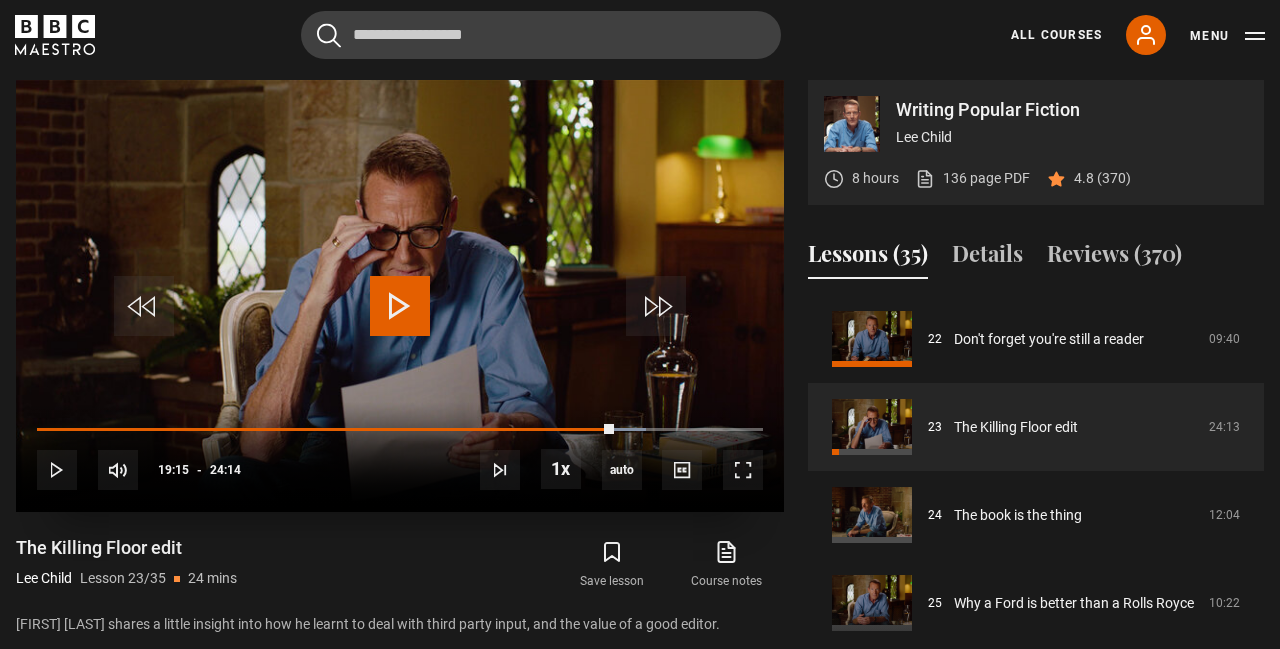 click at bounding box center [400, 306] 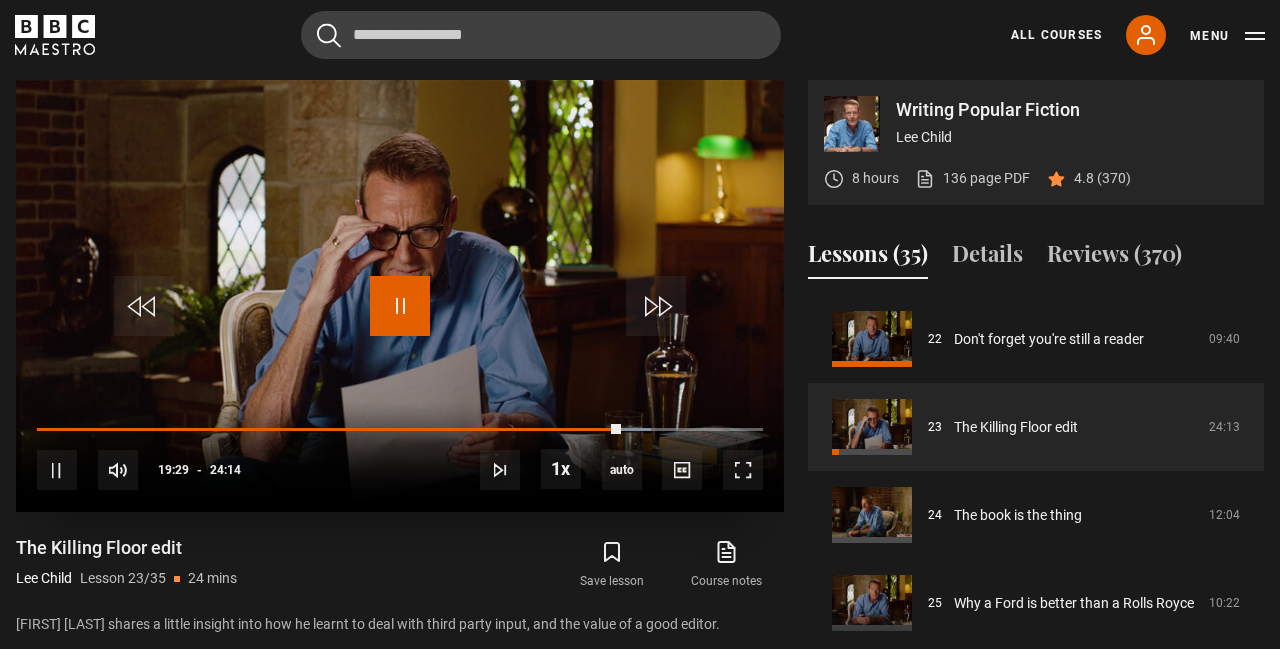 click at bounding box center (400, 306) 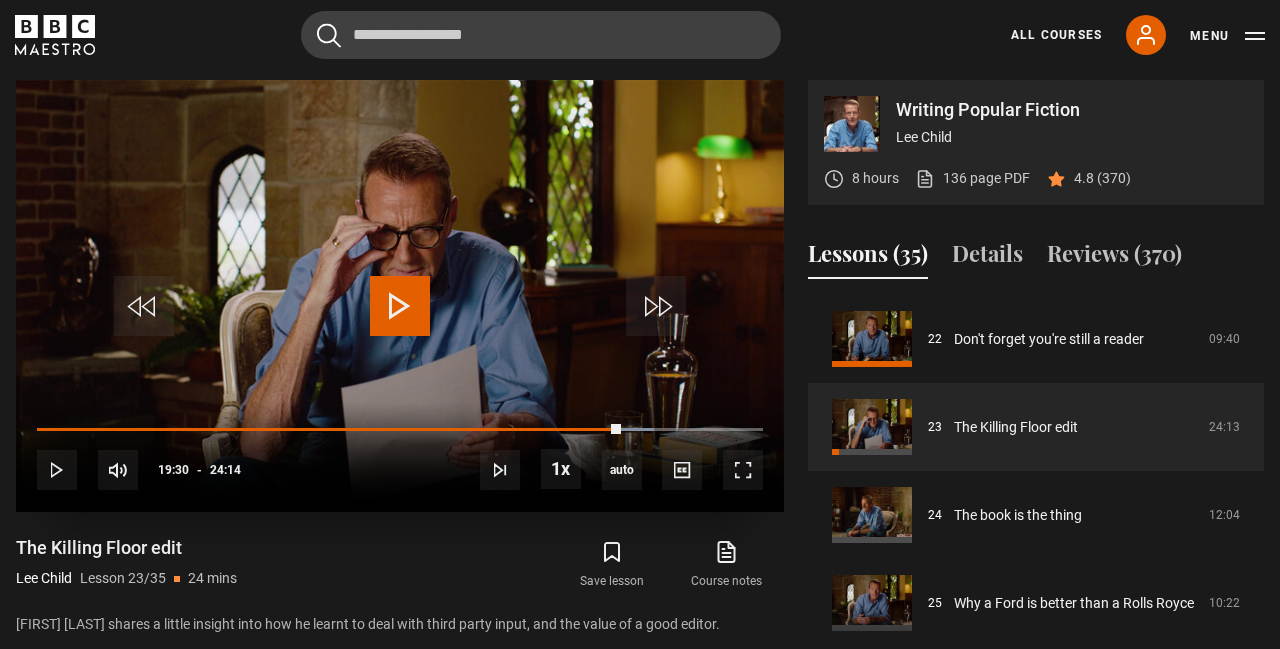 click at bounding box center [400, 306] 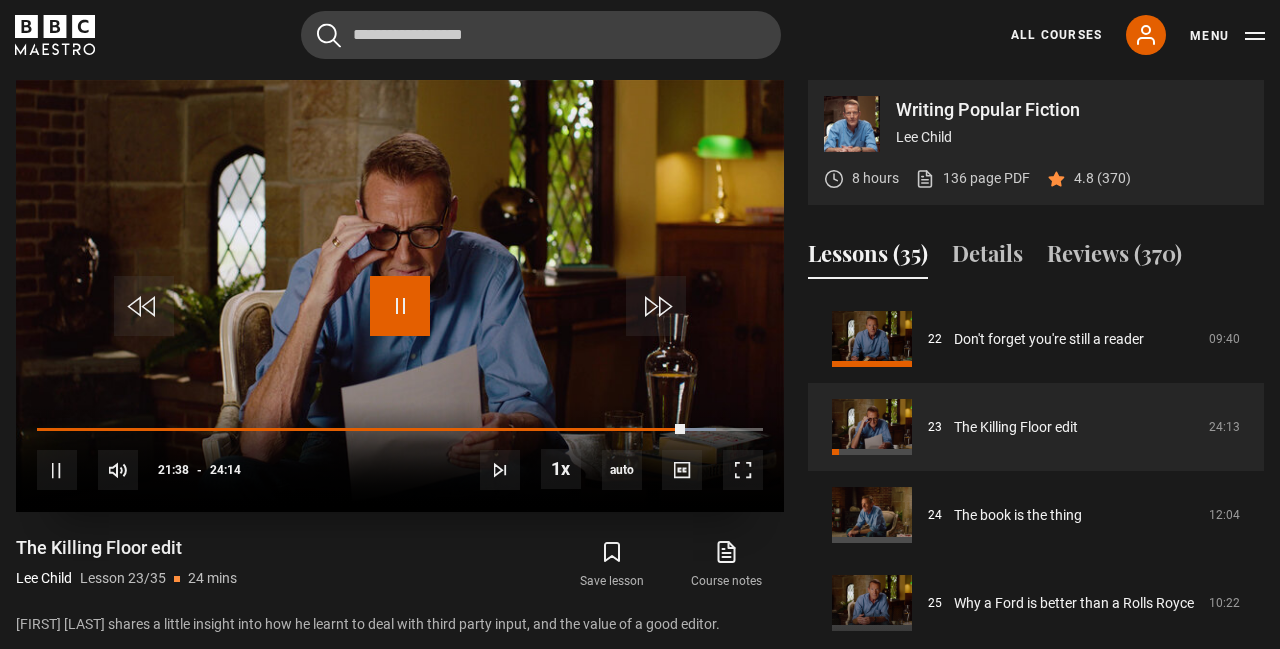 click at bounding box center [400, 306] 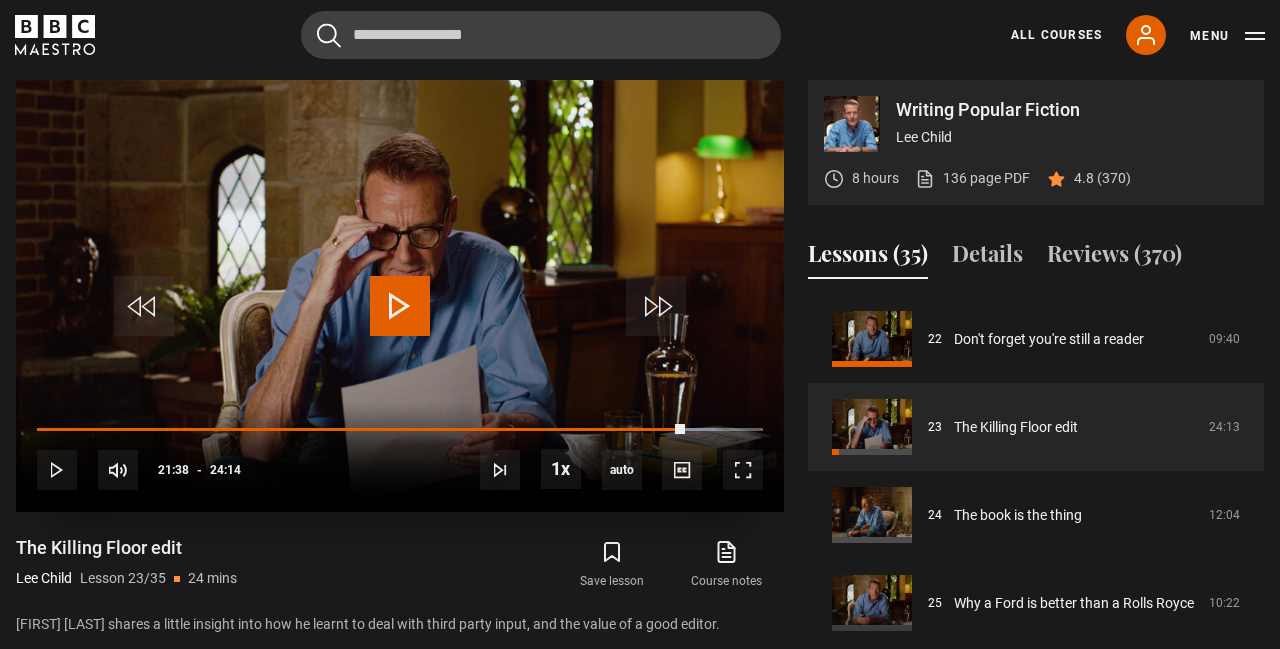 click at bounding box center (400, 306) 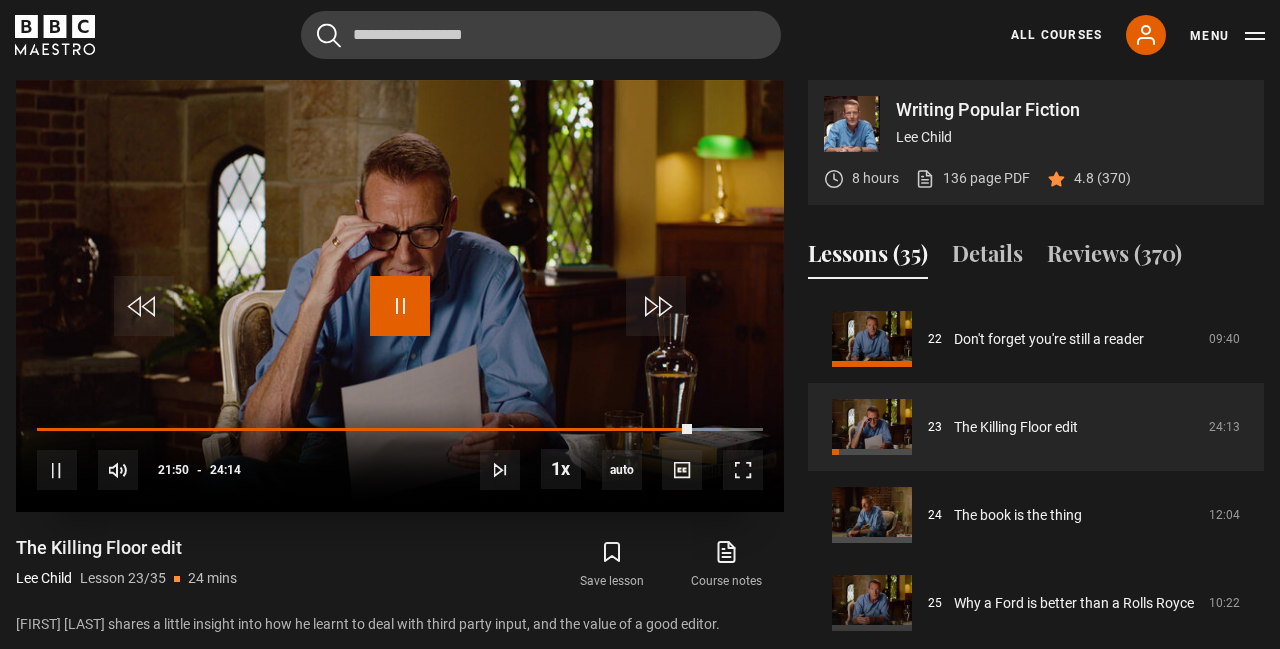 click at bounding box center [400, 306] 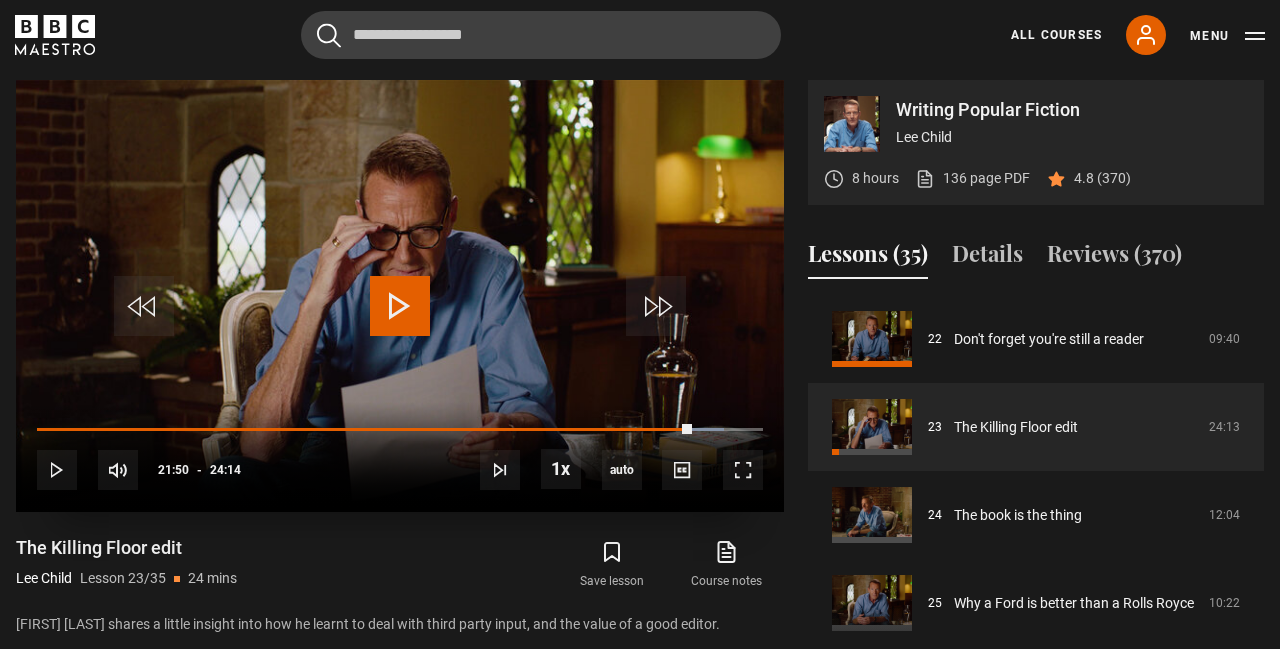 click at bounding box center [400, 306] 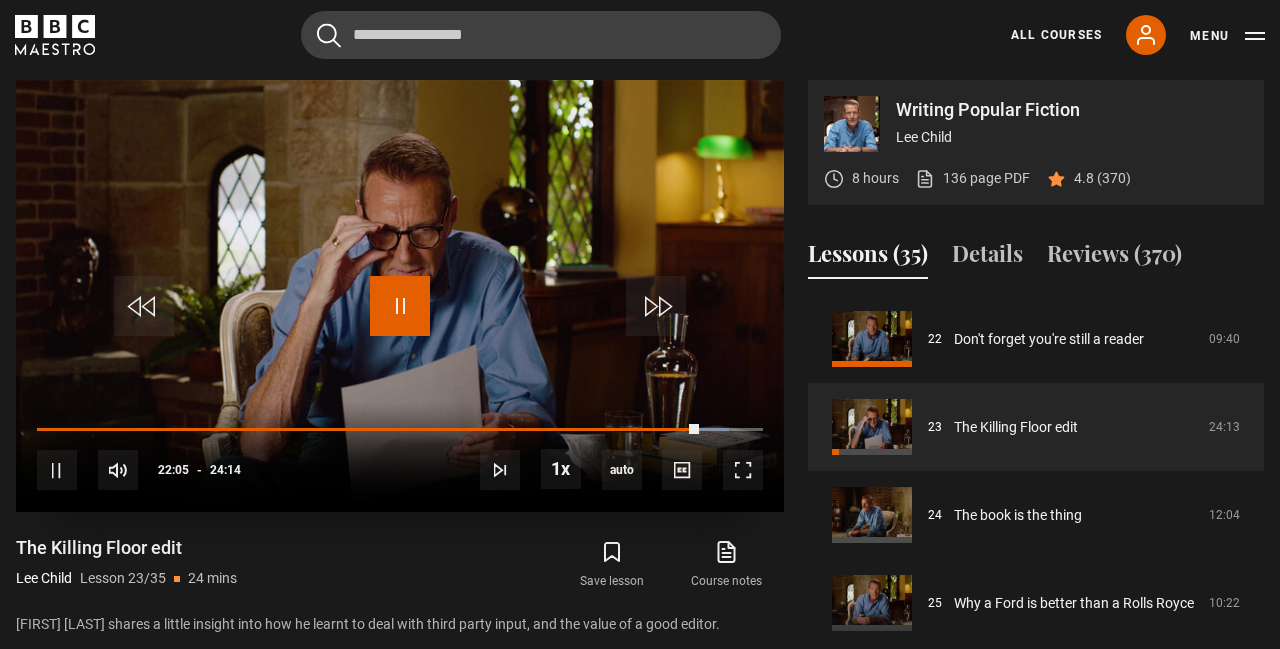 click at bounding box center [400, 306] 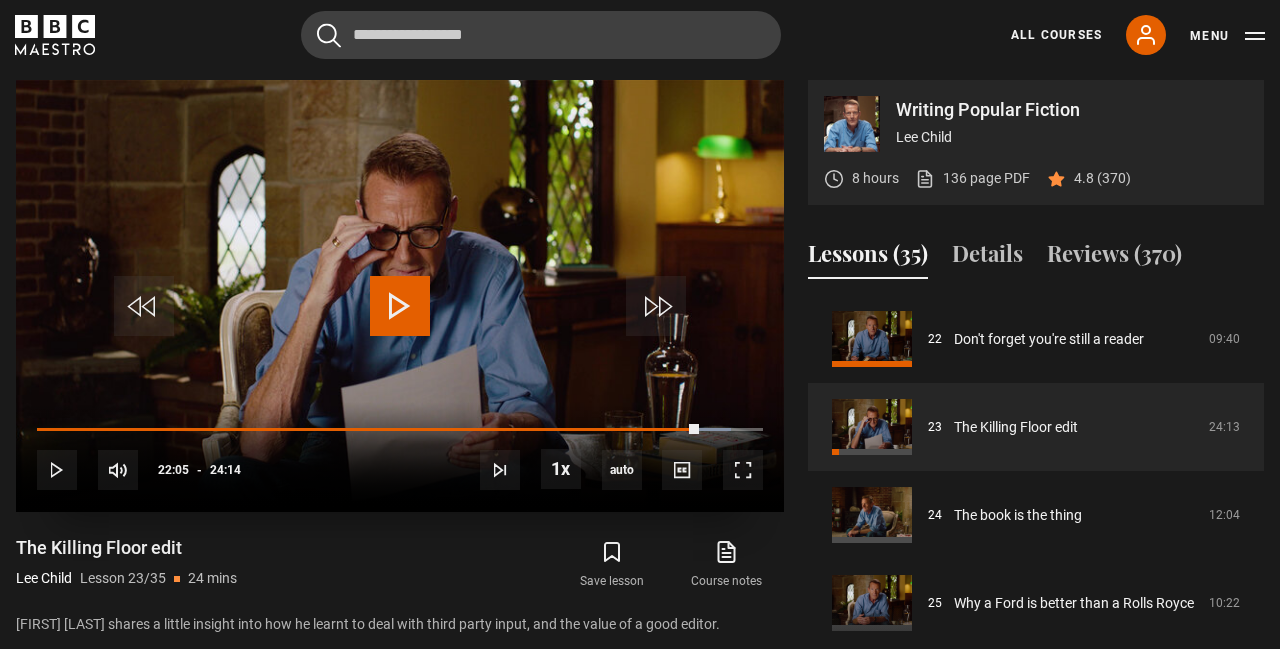 click at bounding box center (400, 306) 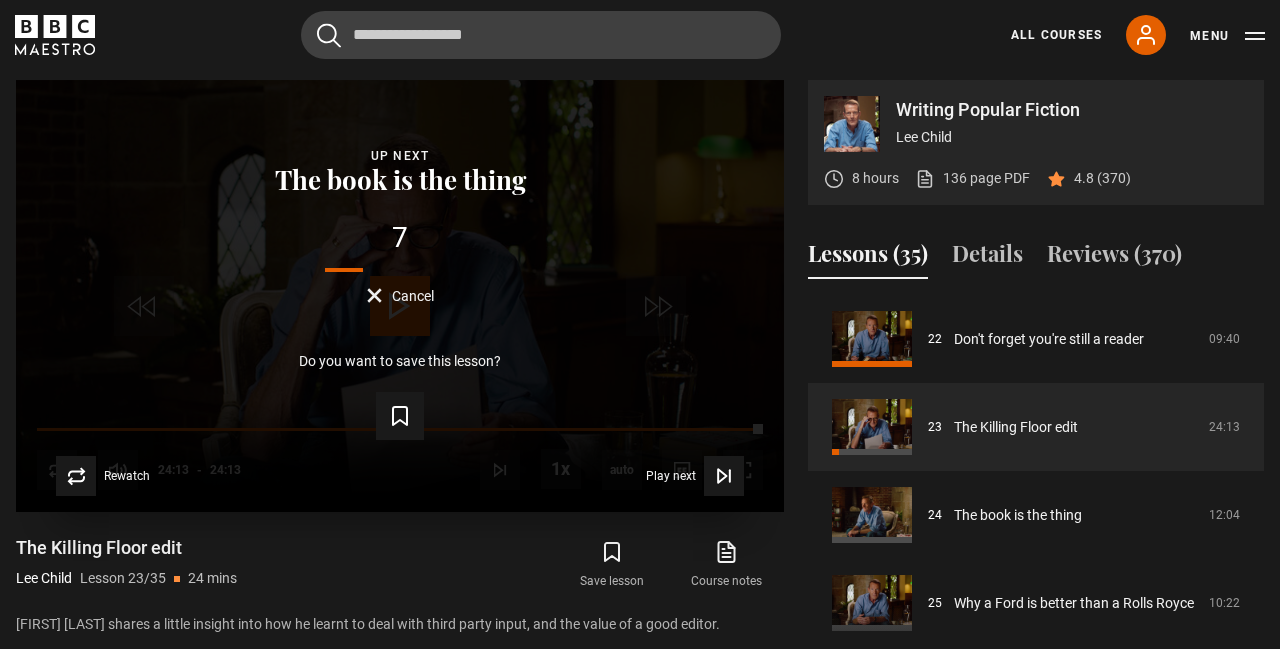 click on "Cancel" at bounding box center [400, 295] 